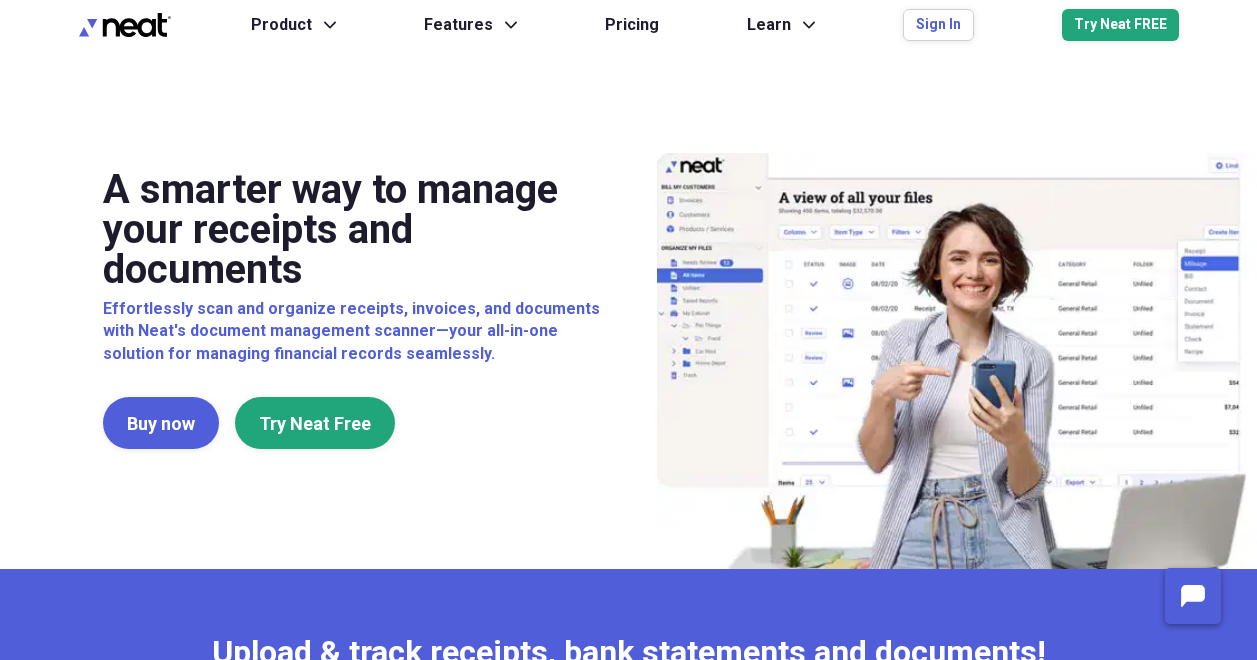 scroll, scrollTop: 0, scrollLeft: 0, axis: both 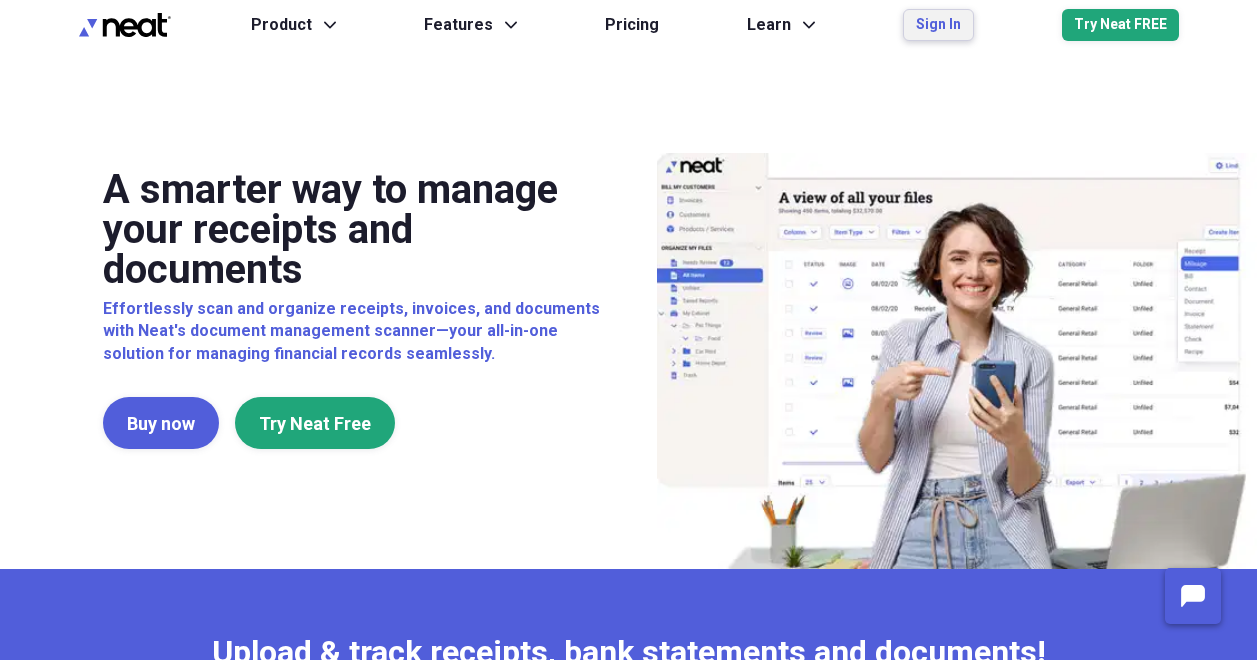 click on "Sign In" at bounding box center (938, 25) 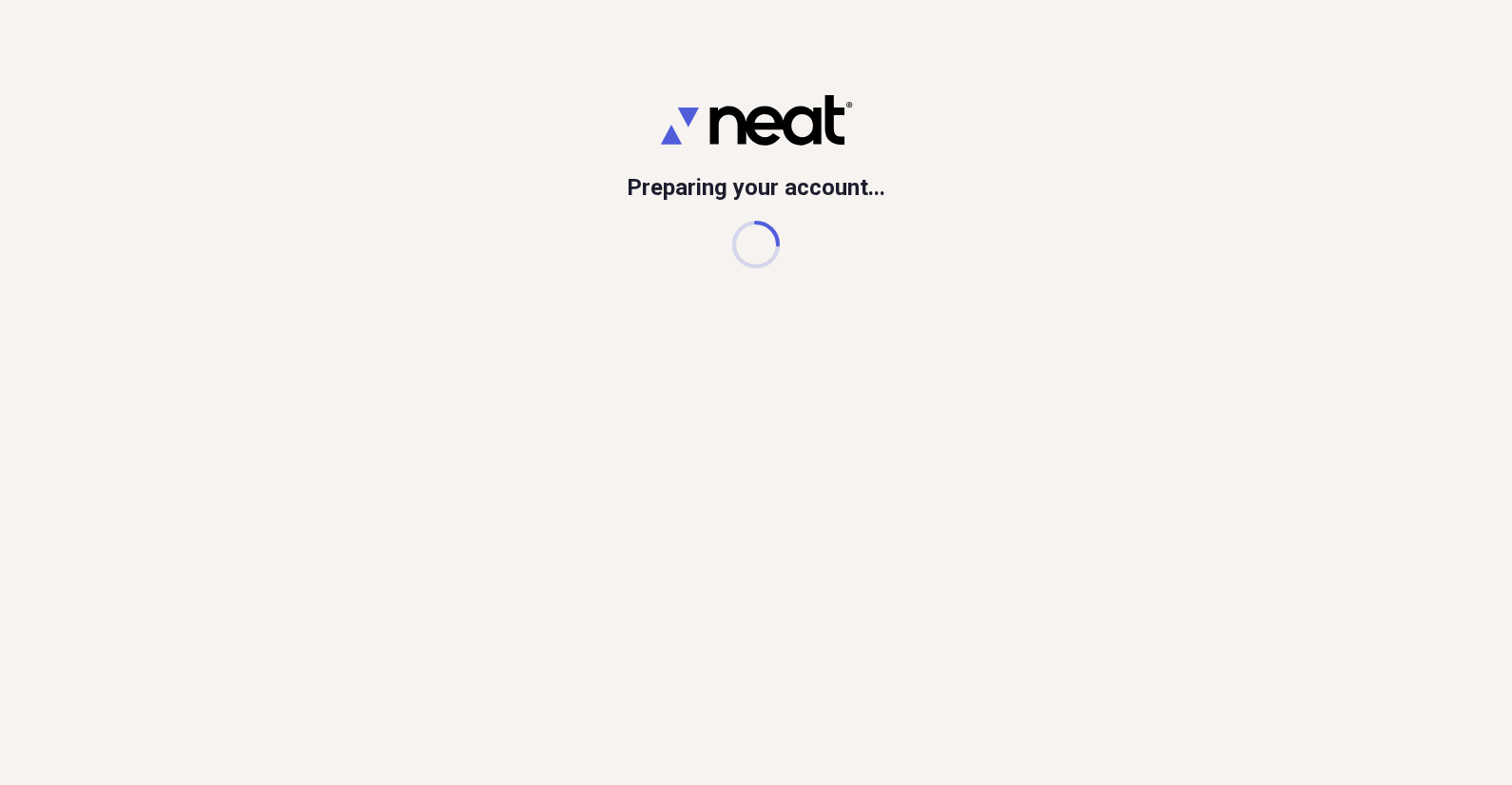 scroll, scrollTop: 0, scrollLeft: 0, axis: both 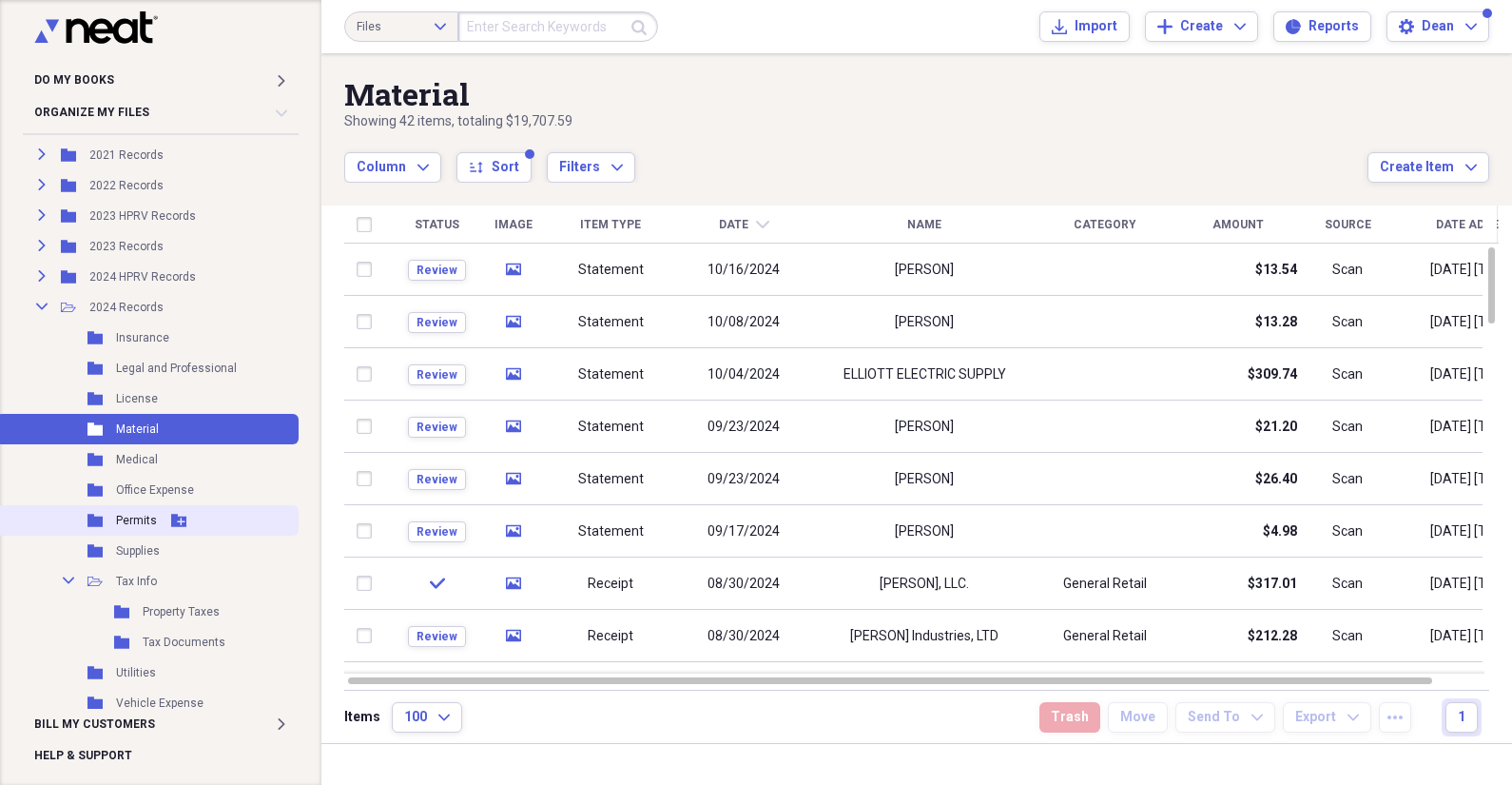 click on "Permits" at bounding box center [136, 520] 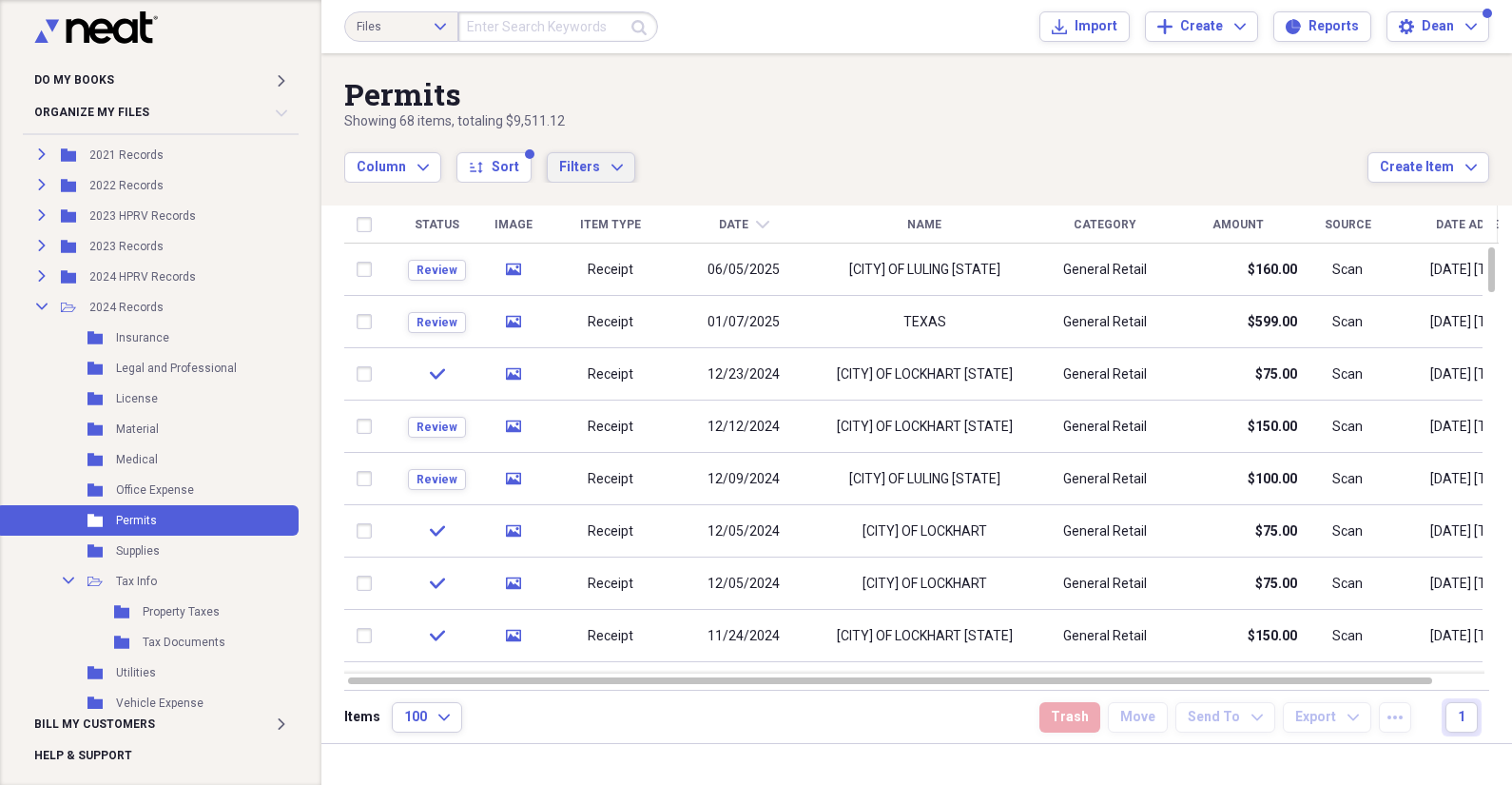 click on "Expand" 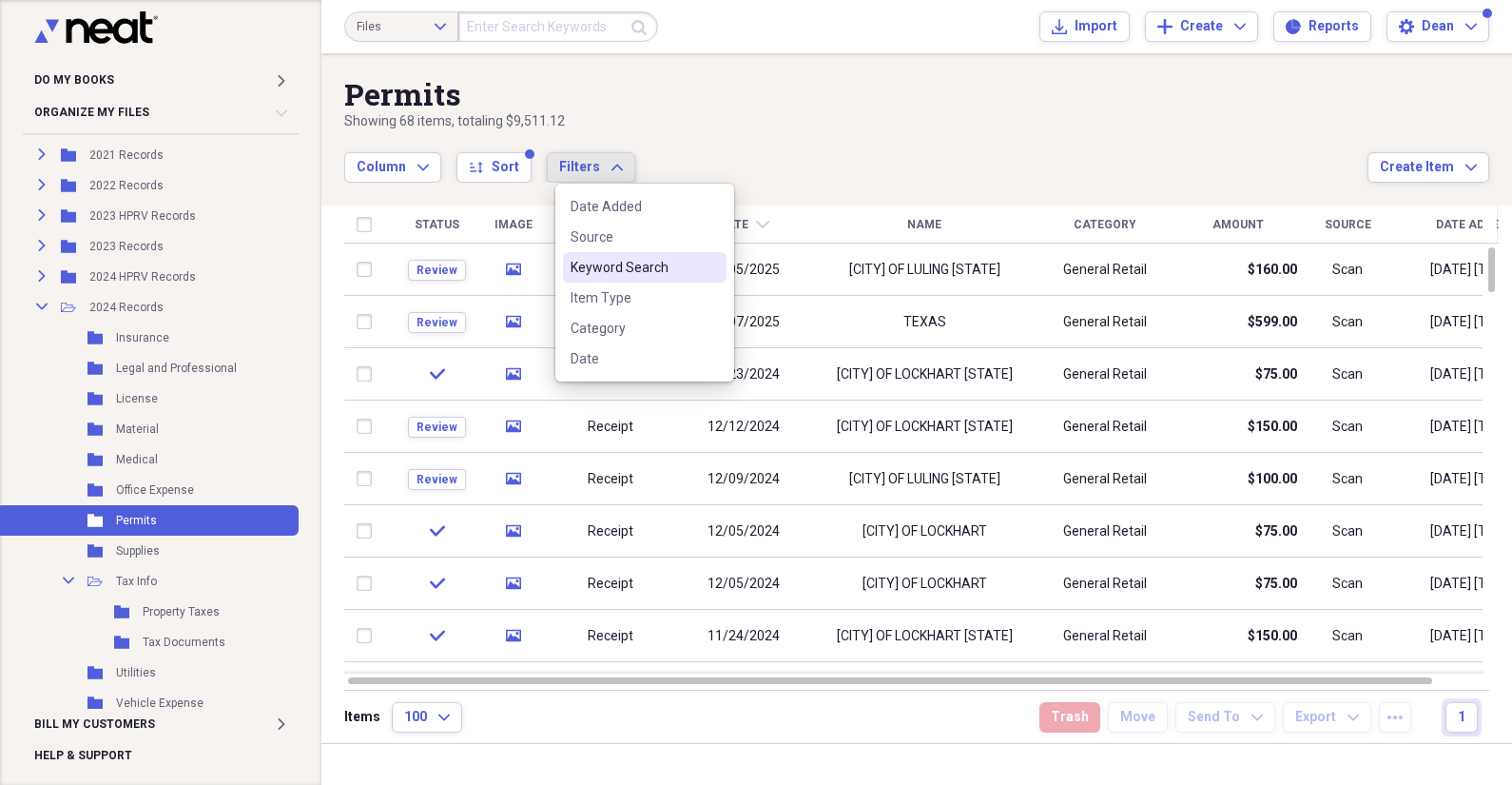 click on "Keyword Search" at bounding box center (633, 267) 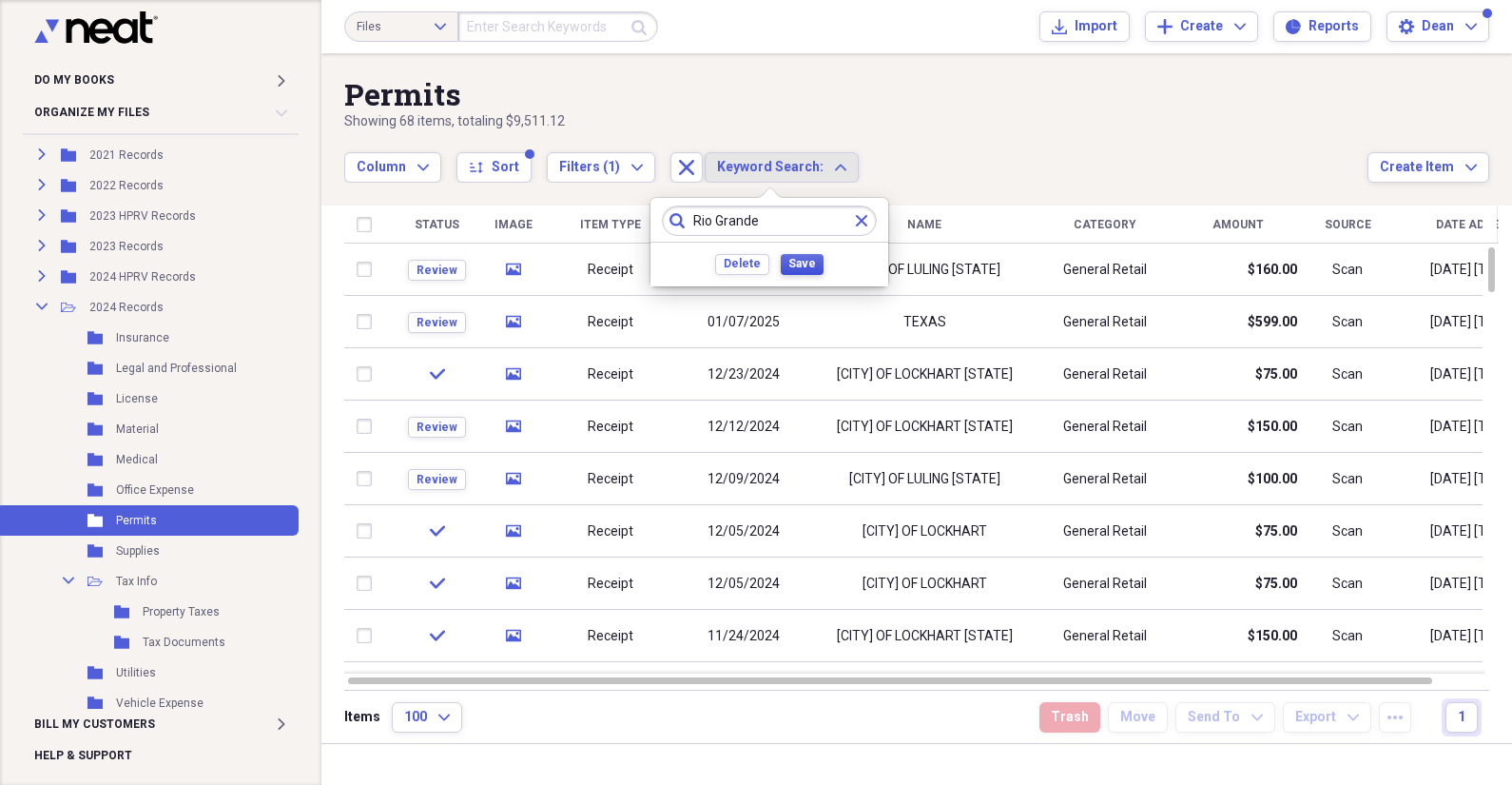 type on "Rio Grande" 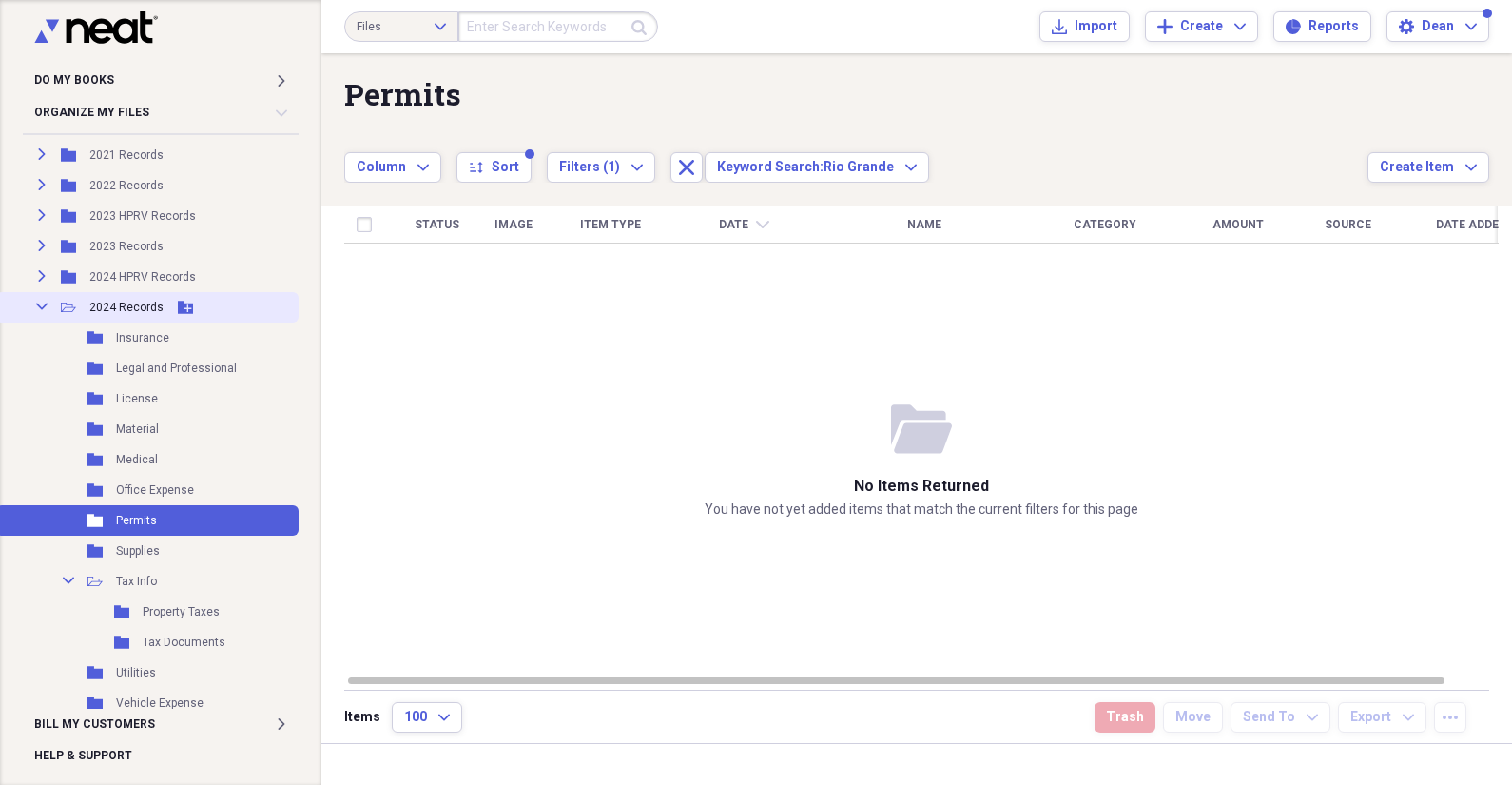 click 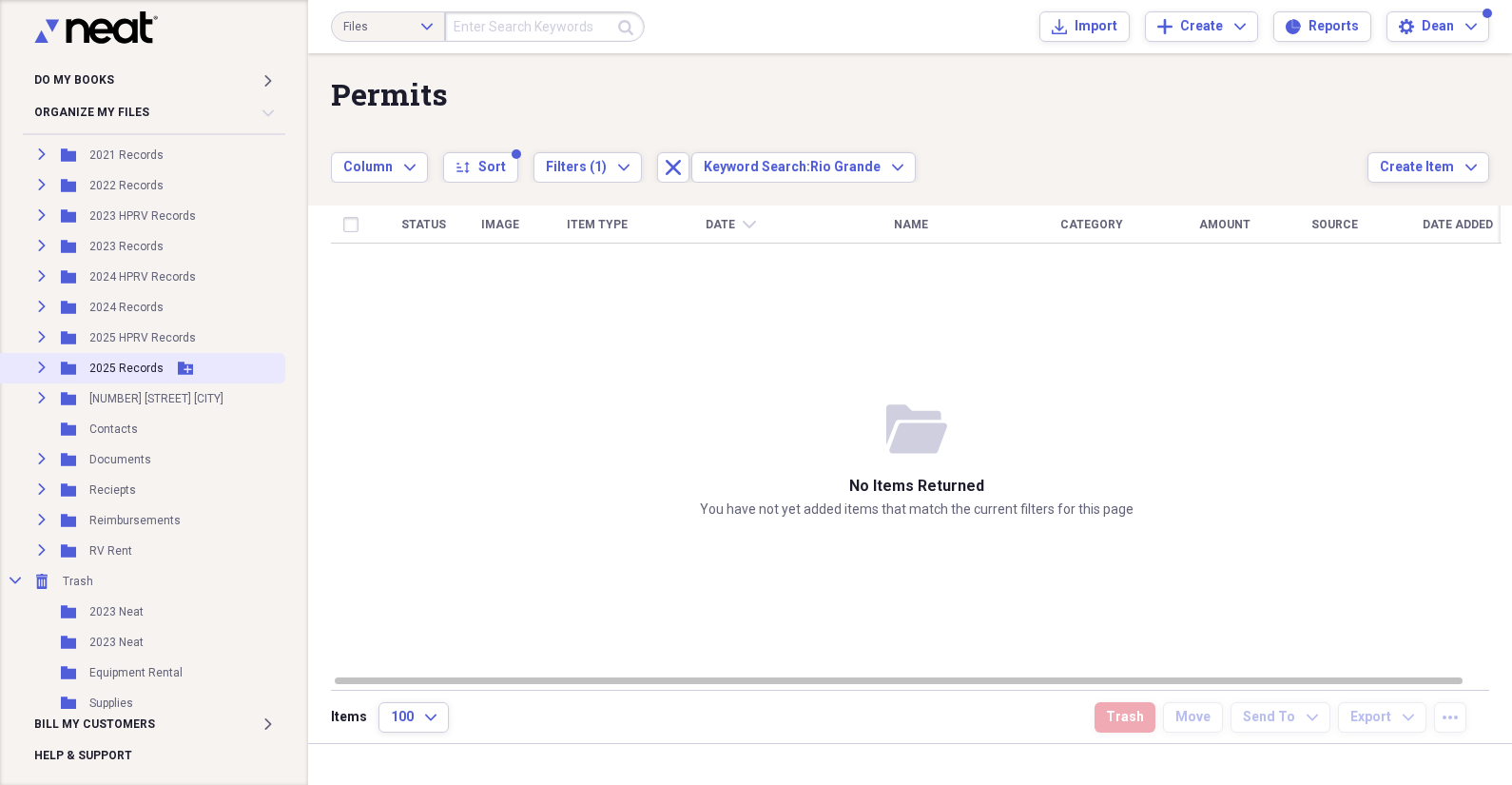 click on "Expand" at bounding box center [42, 367] 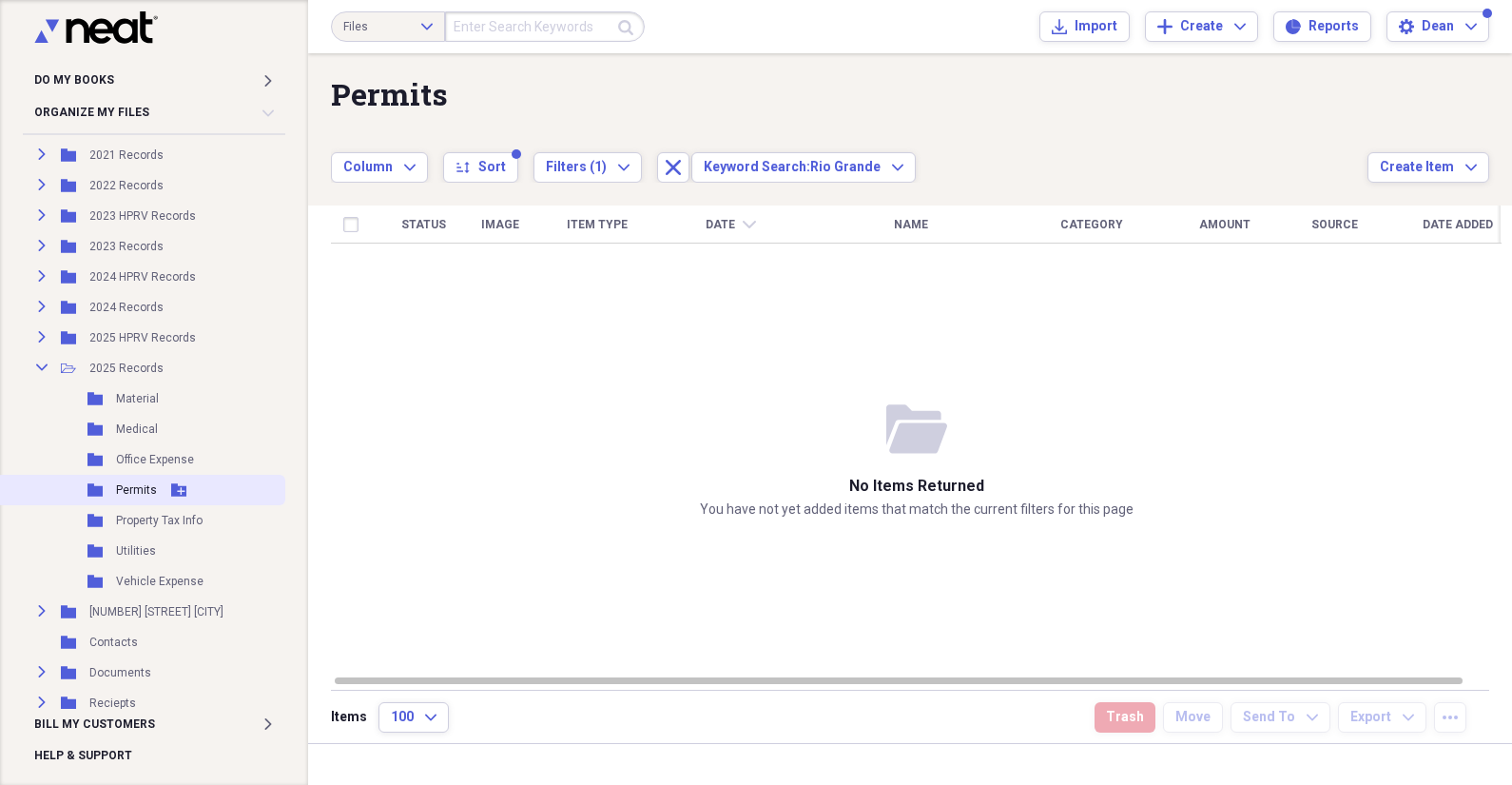 click on "Permits" at bounding box center [136, 490] 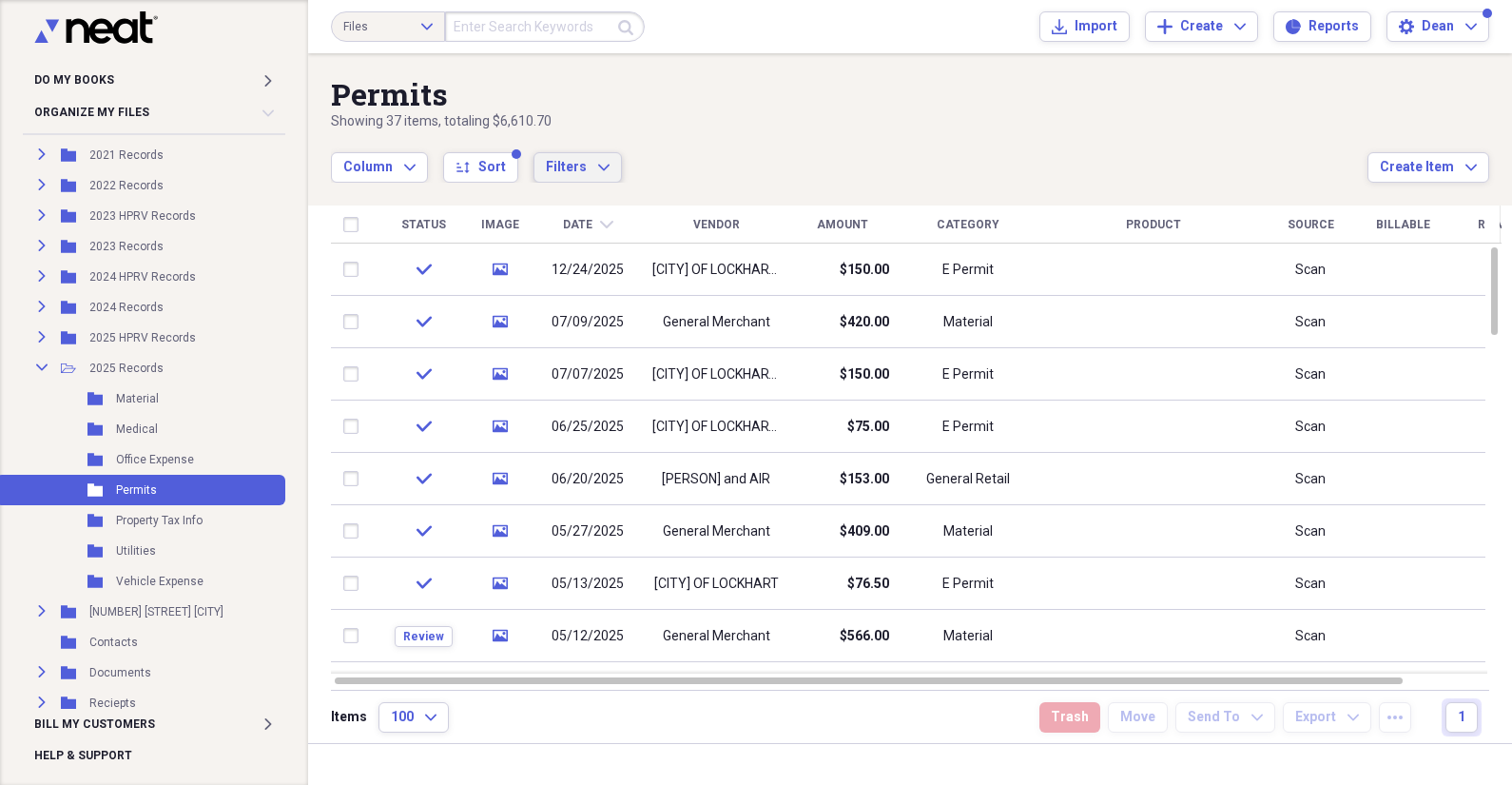 click on "Expand" 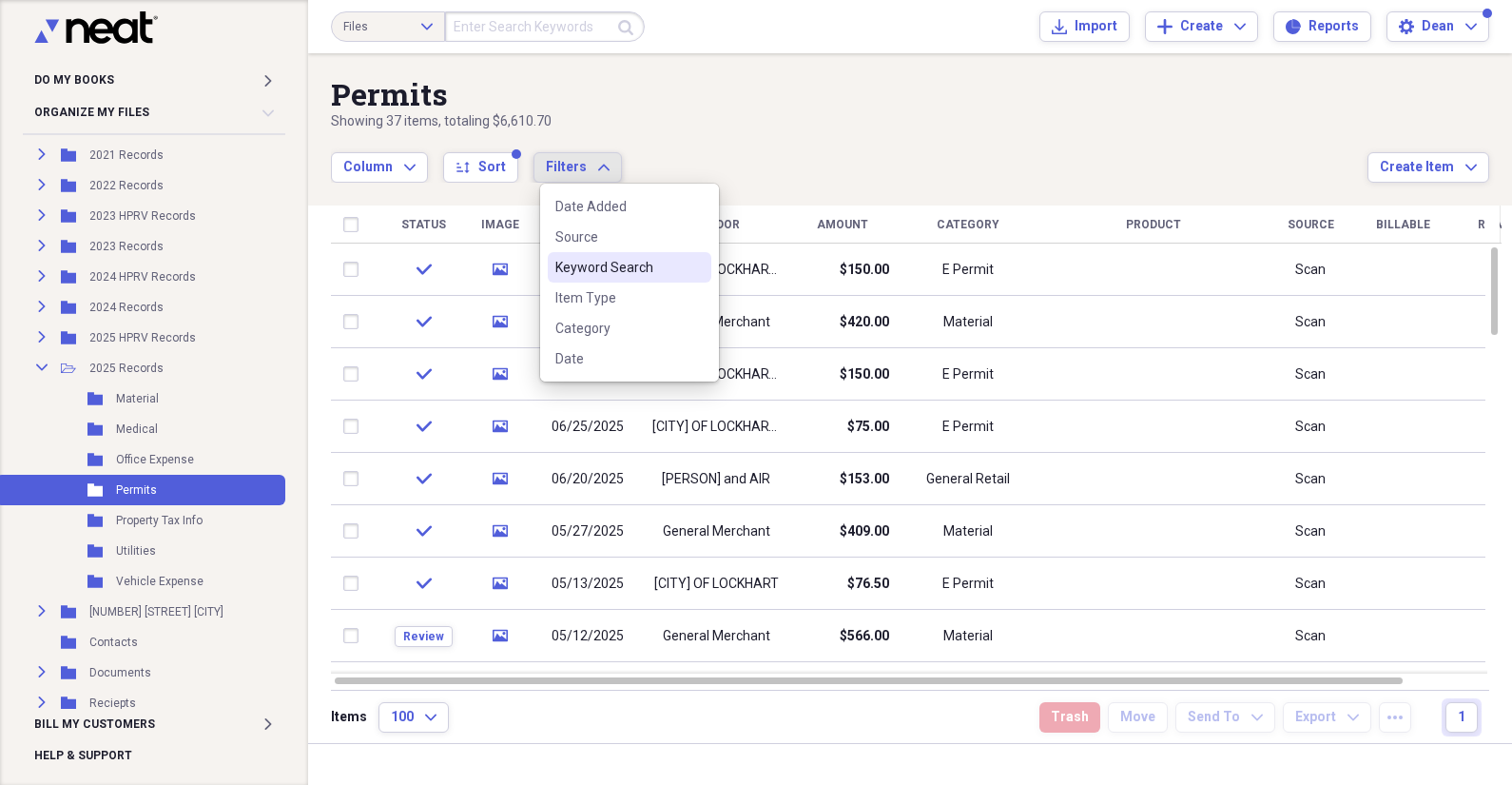 click on "Keyword Search" at bounding box center [618, 267] 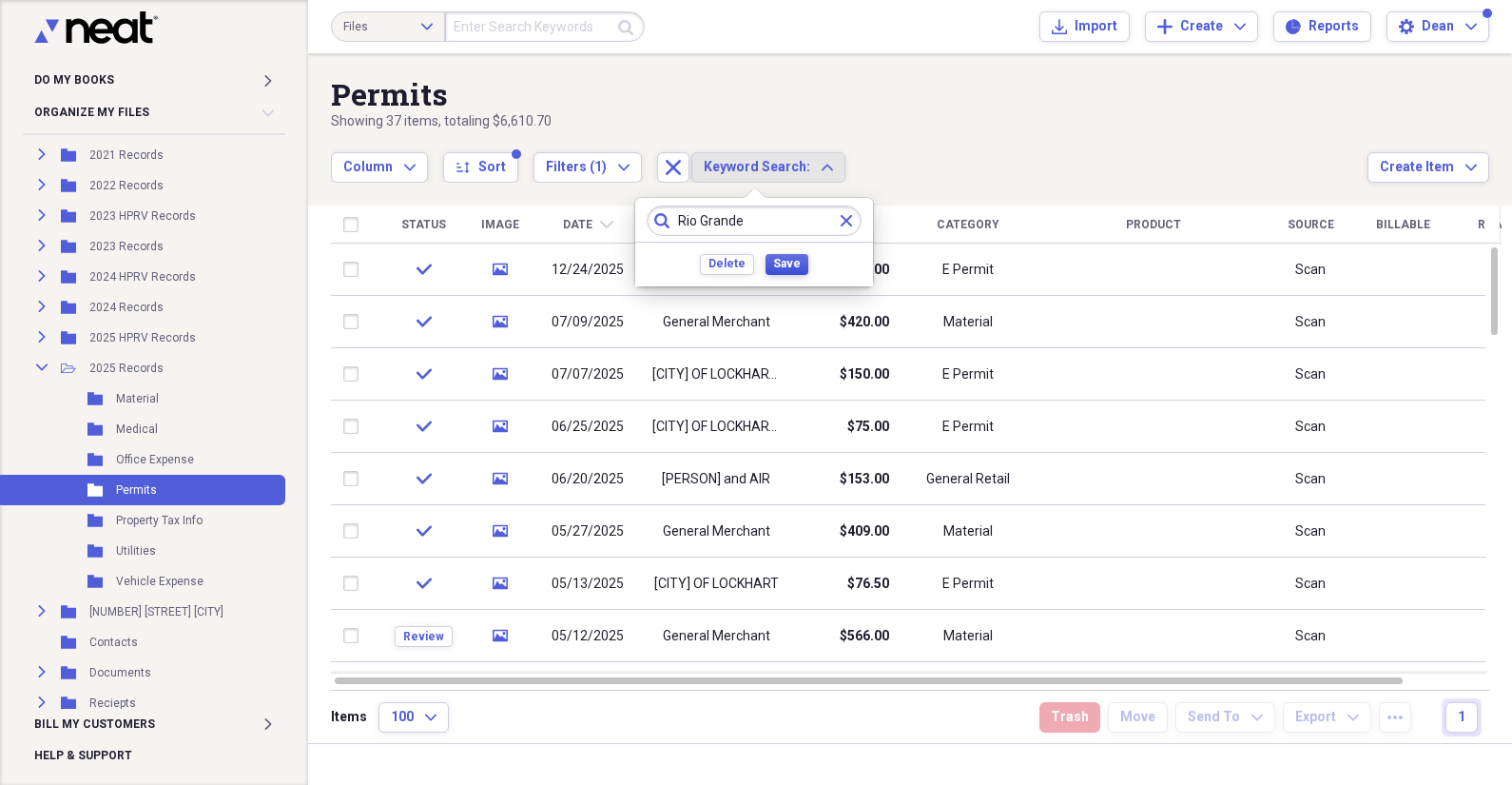 type on "Rio Grande" 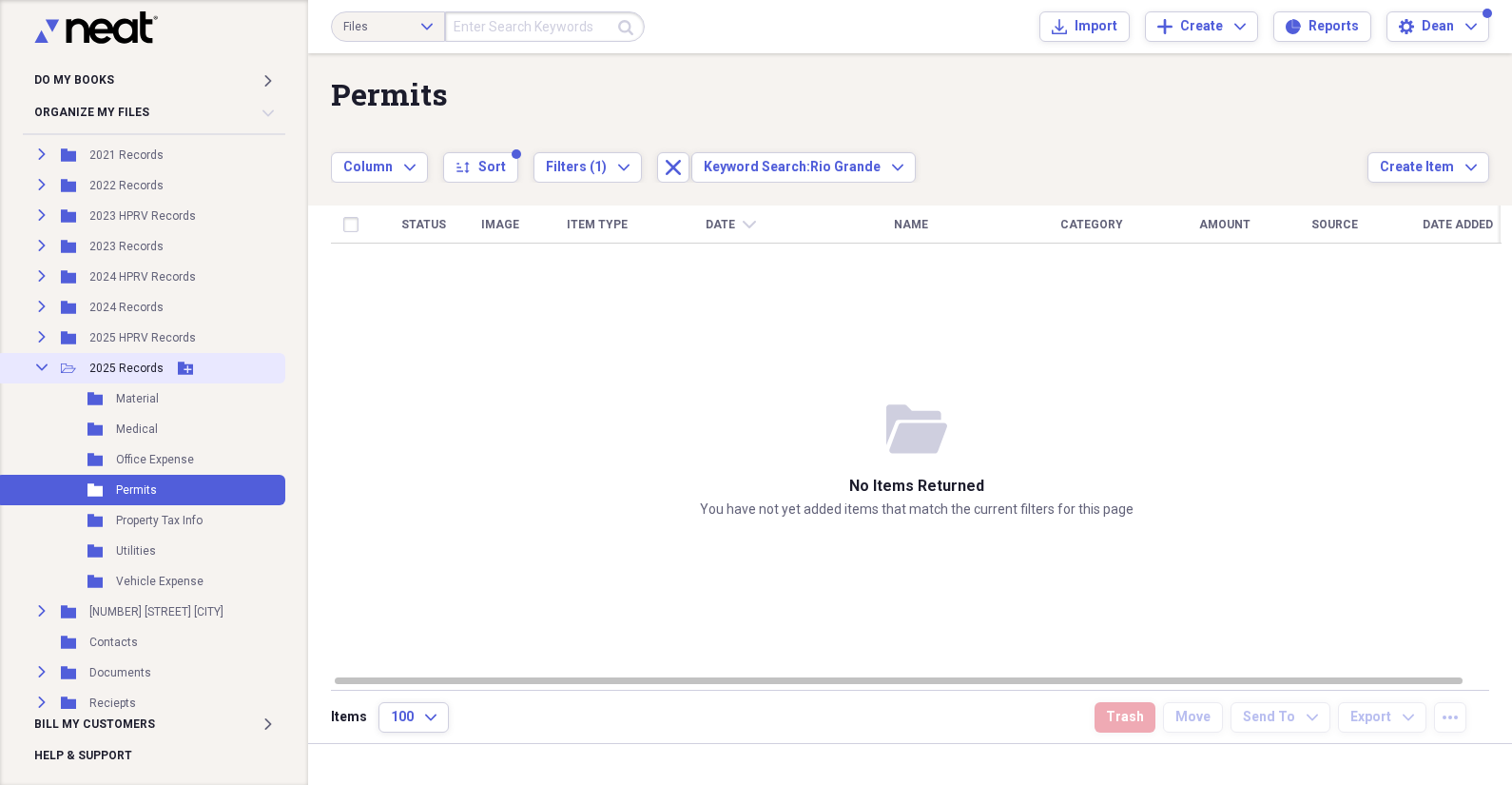 click on "Collapse" 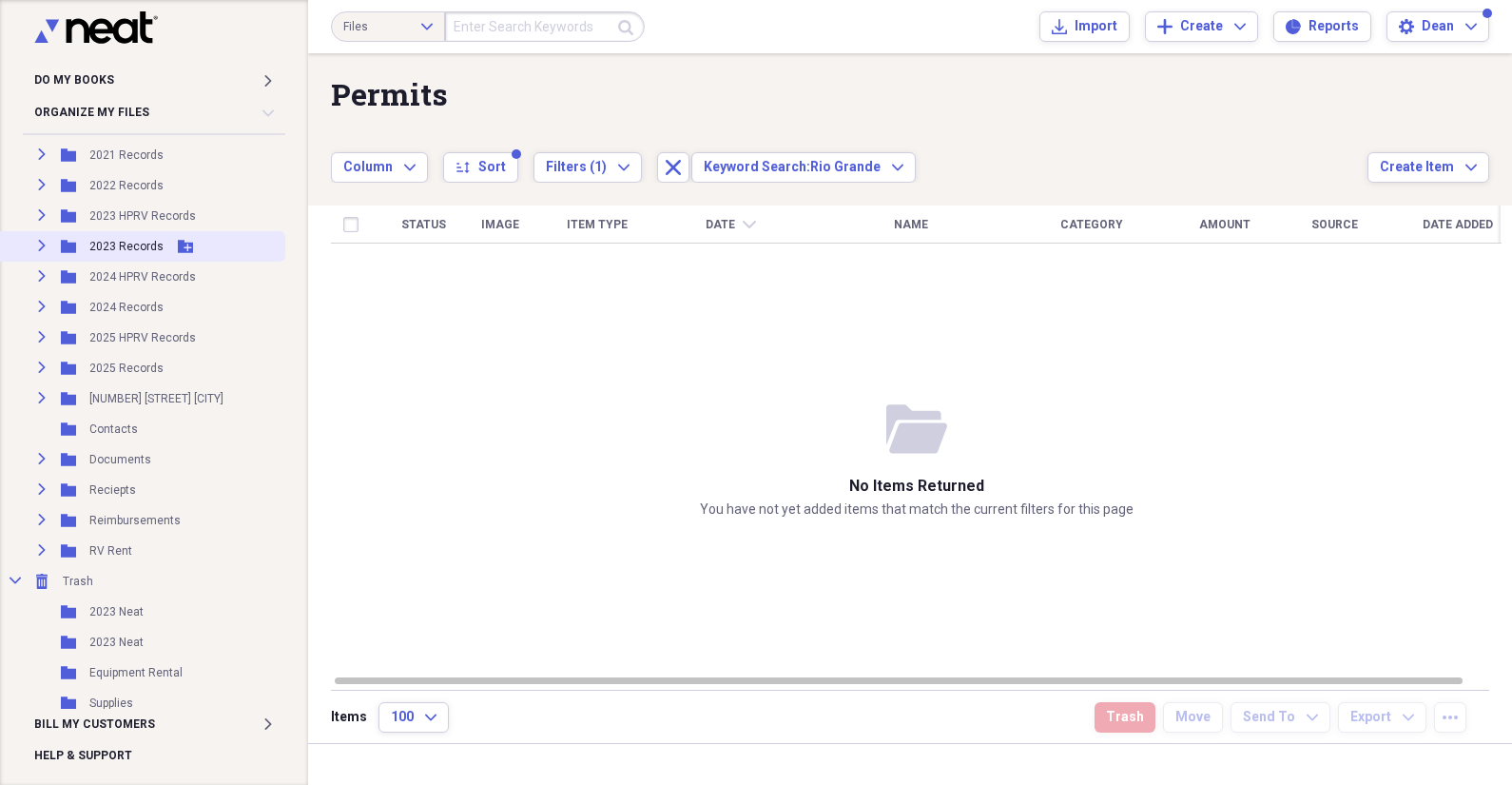 click 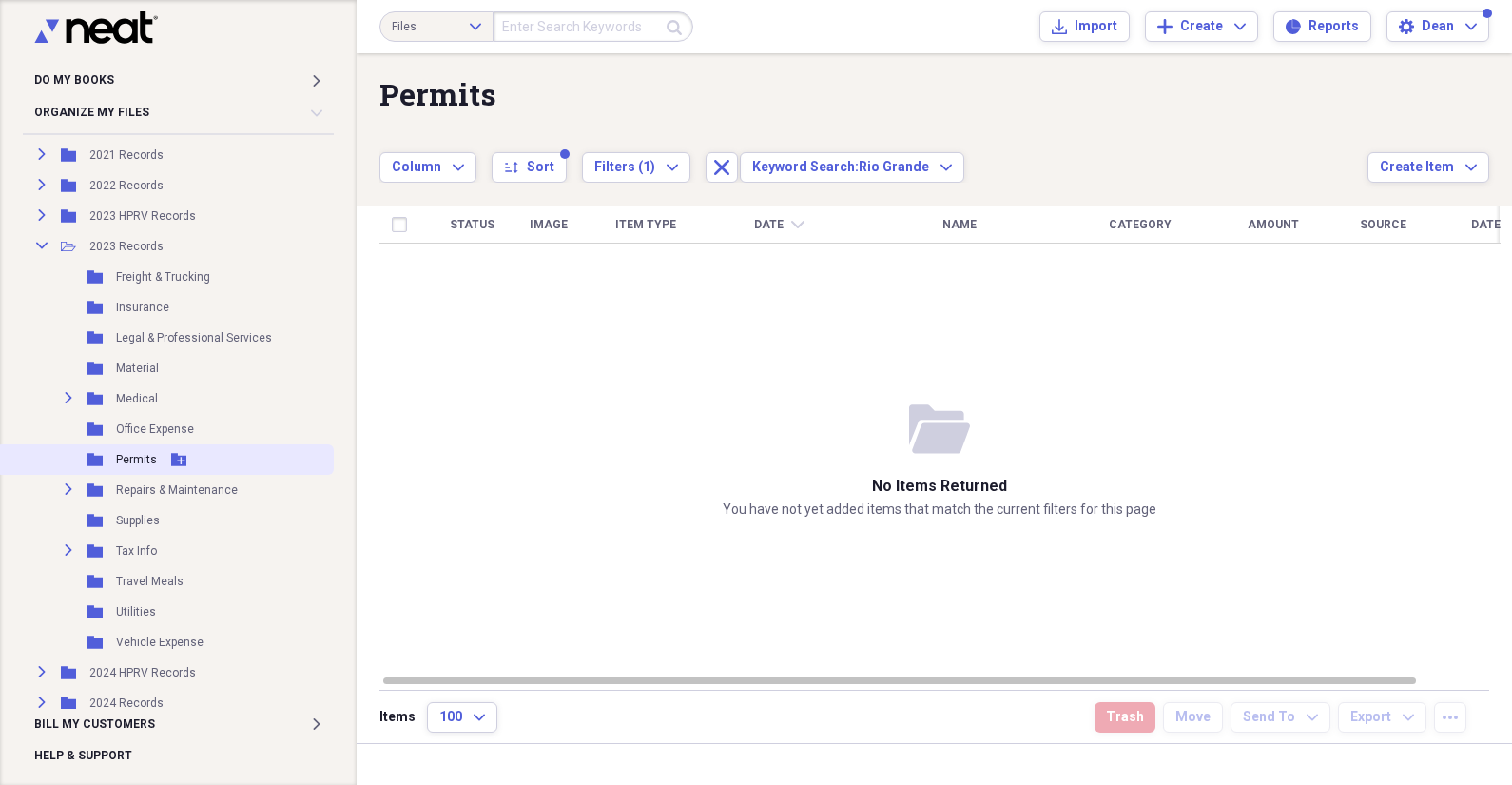 click on "Permits" at bounding box center (136, 460) 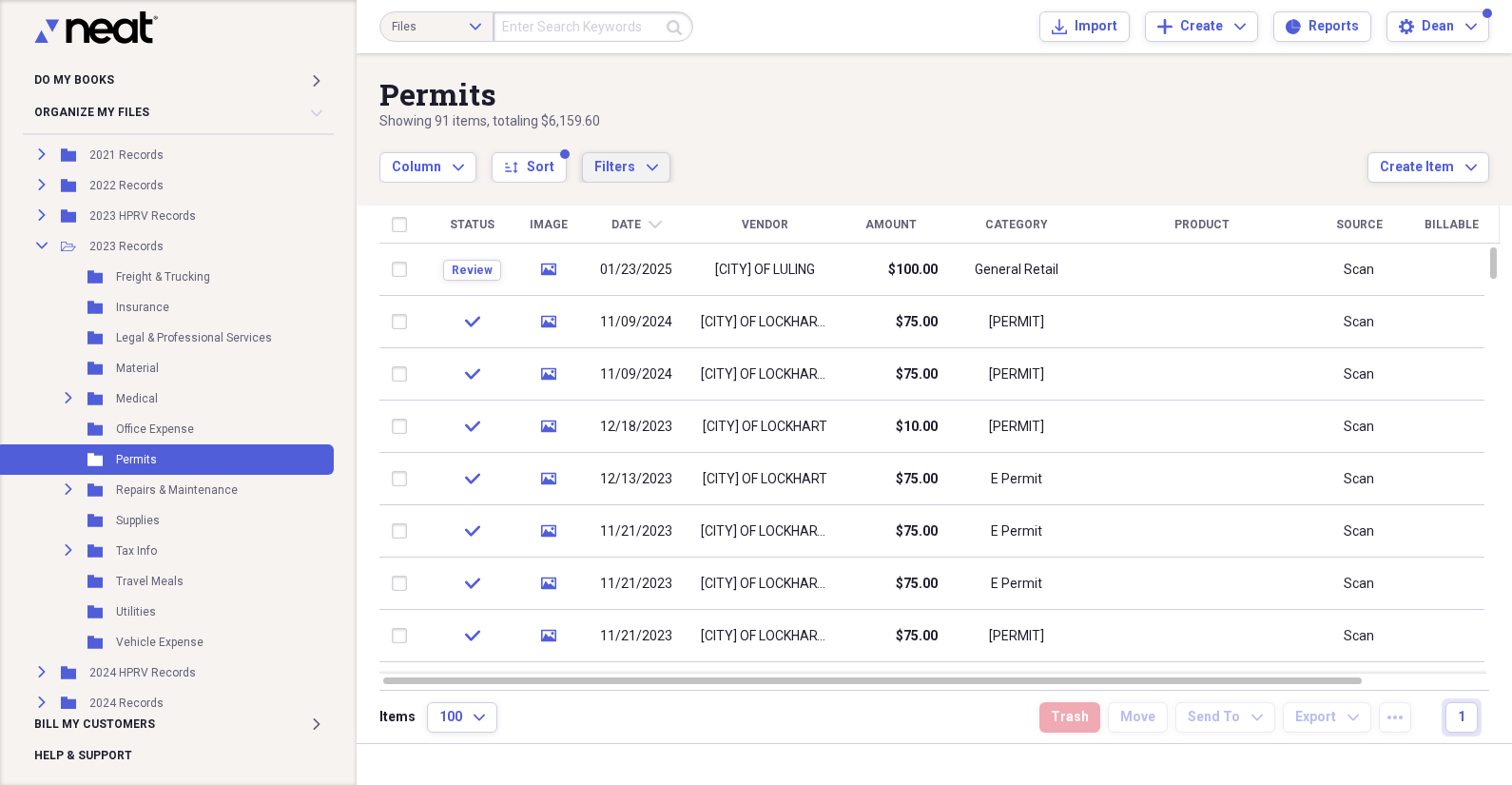 click on "Expand" 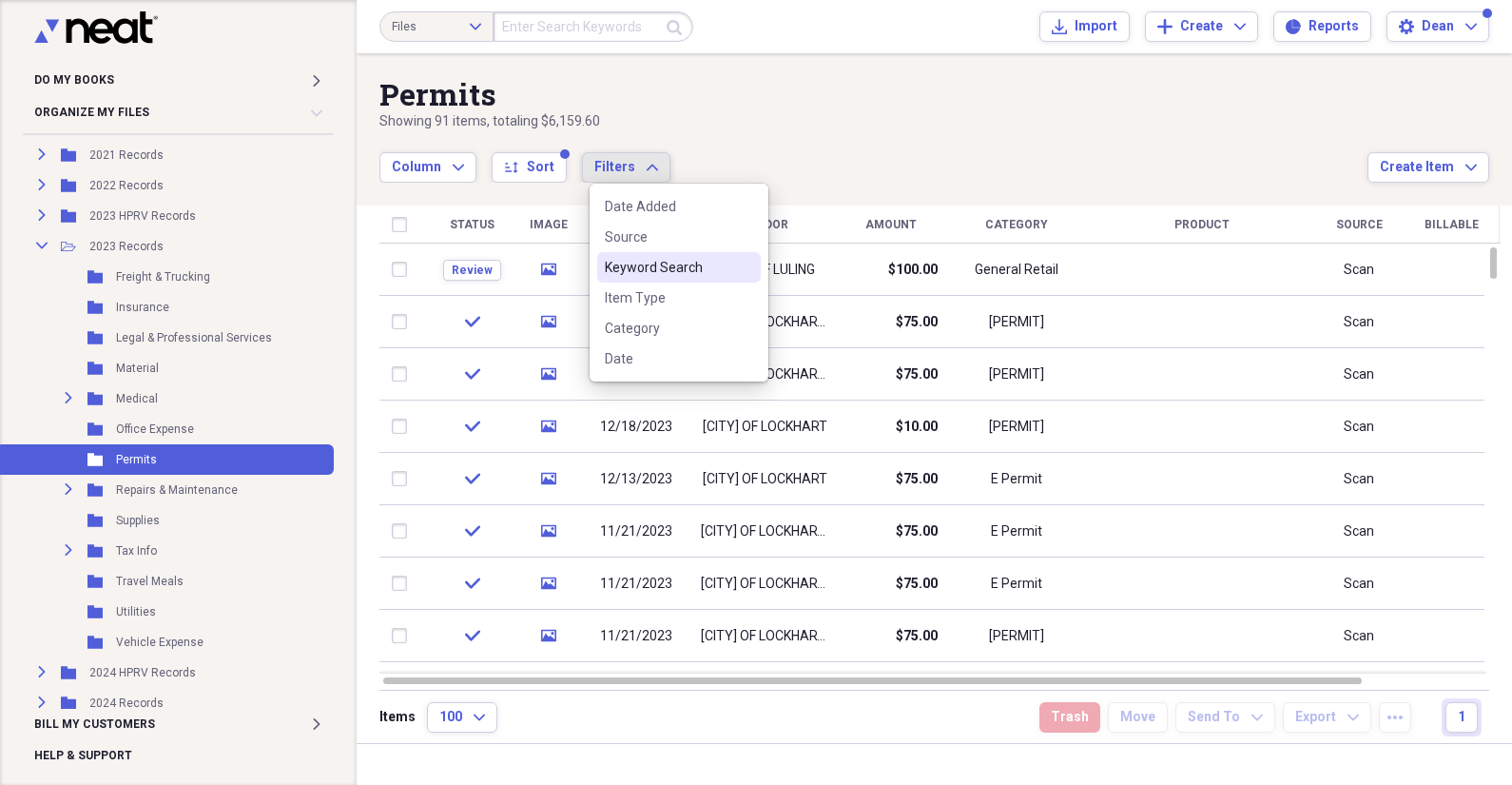 click on "Keyword Search" at bounding box center [668, 267] 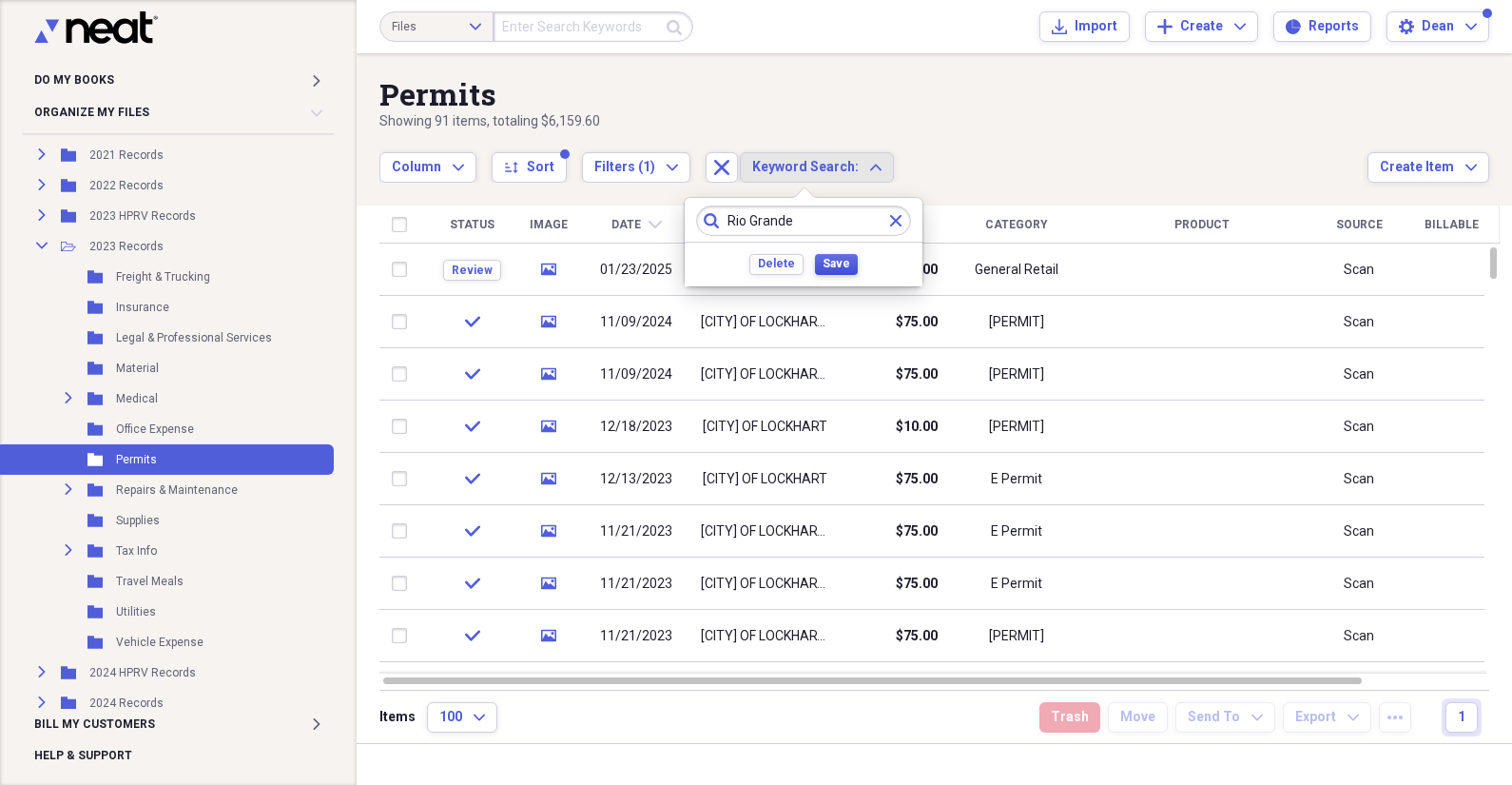 type on "Rio Grande" 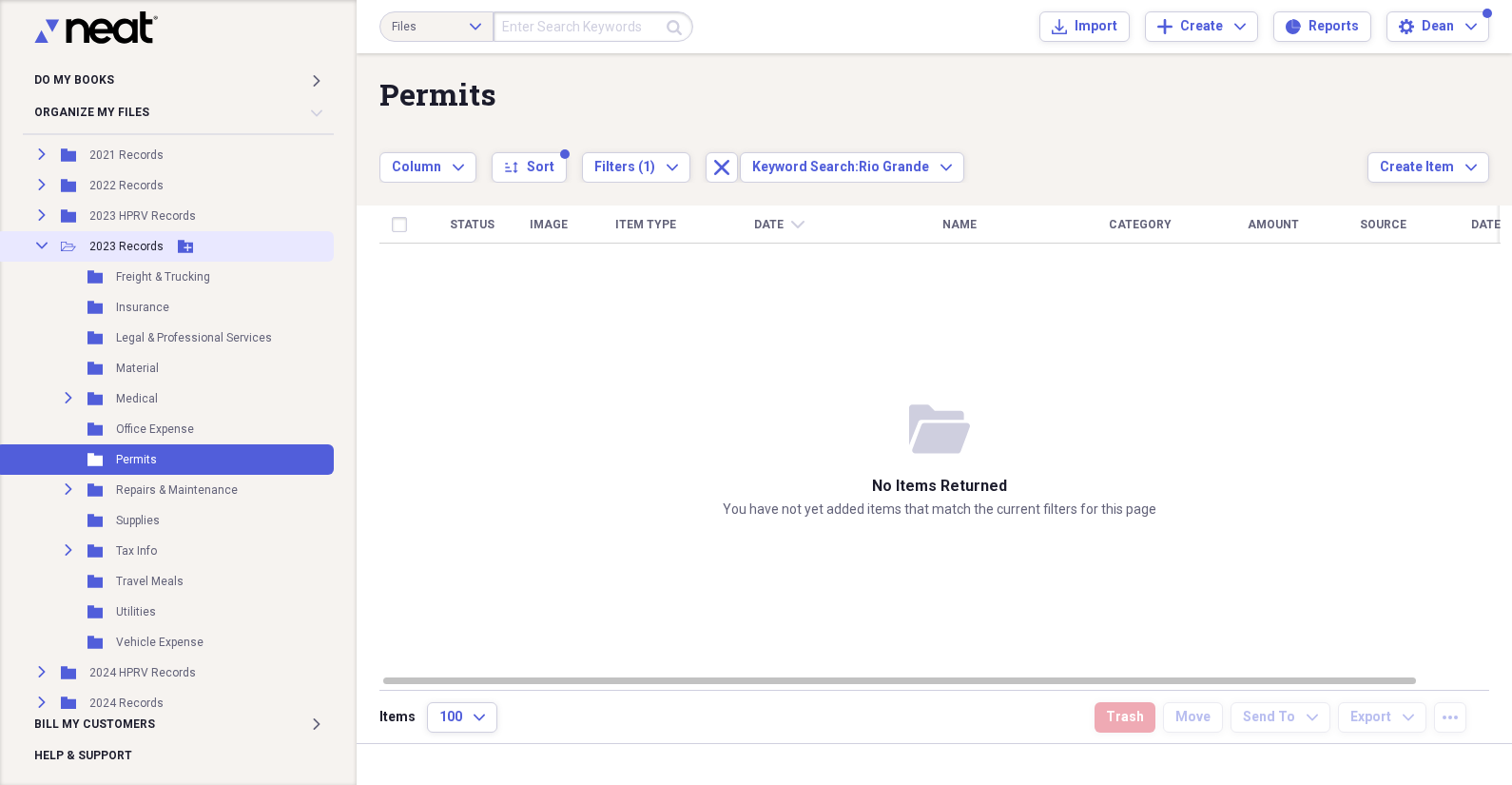 click 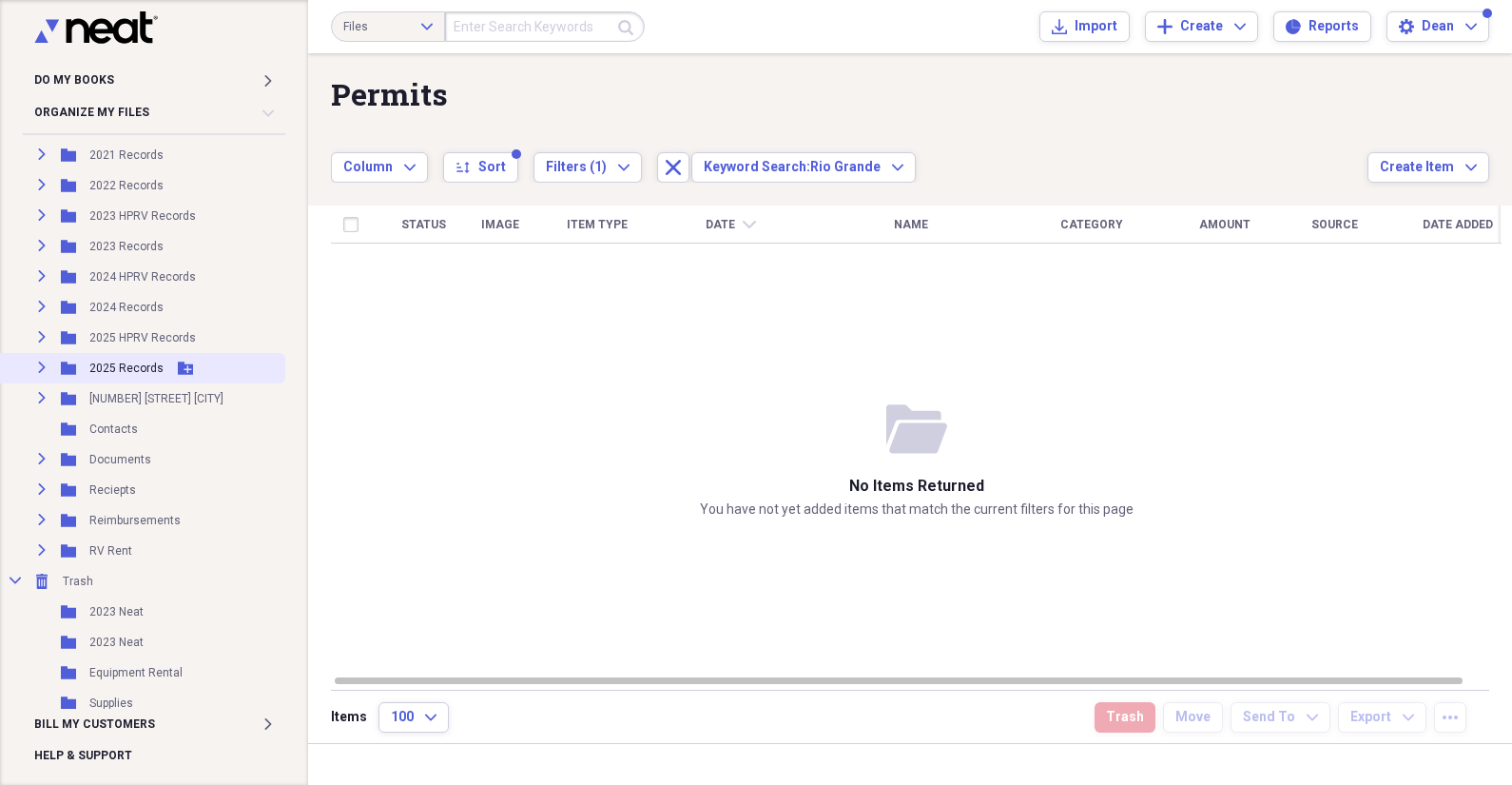 click on "2025 Records" at bounding box center (126, 368) 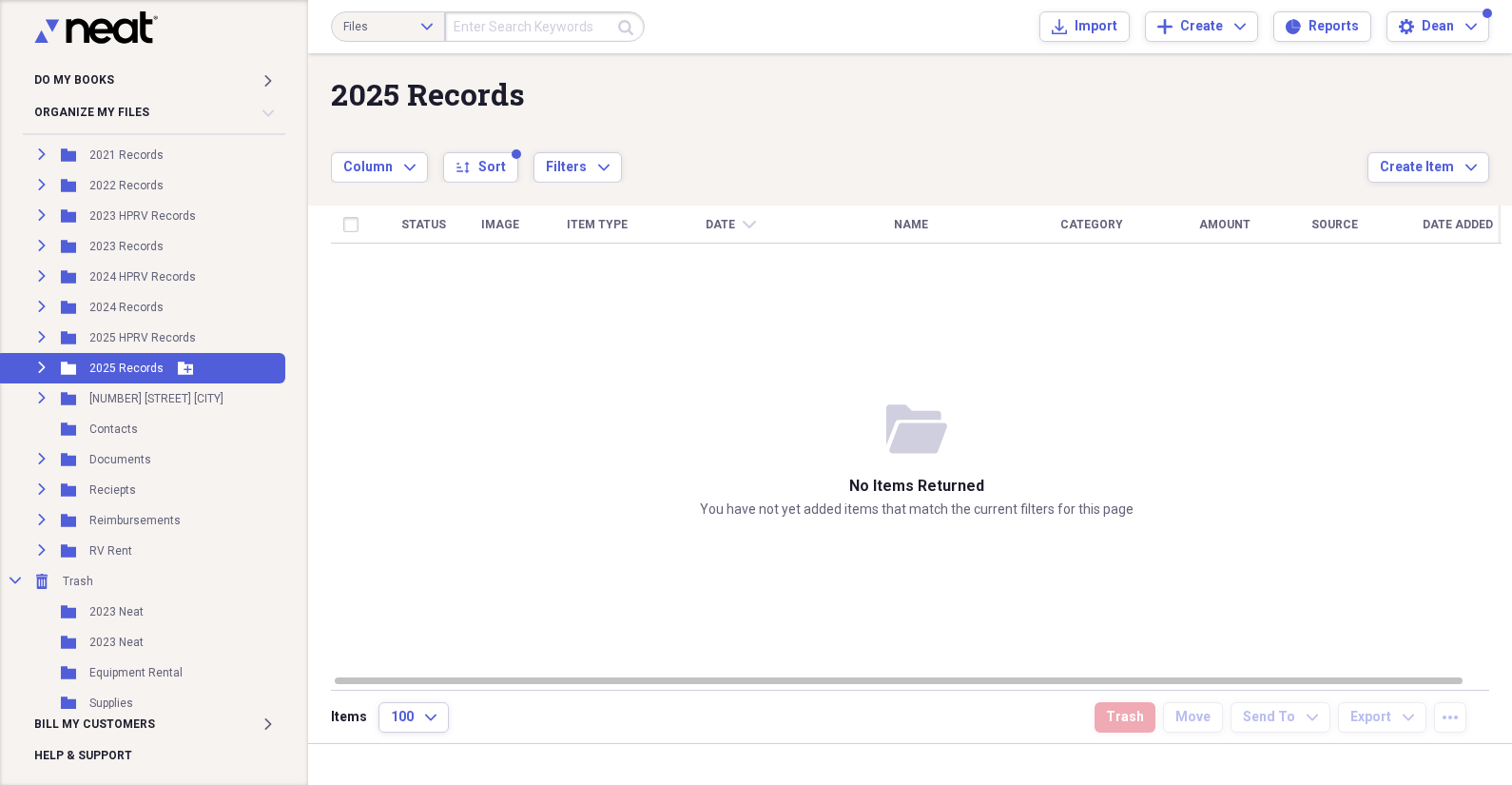 click 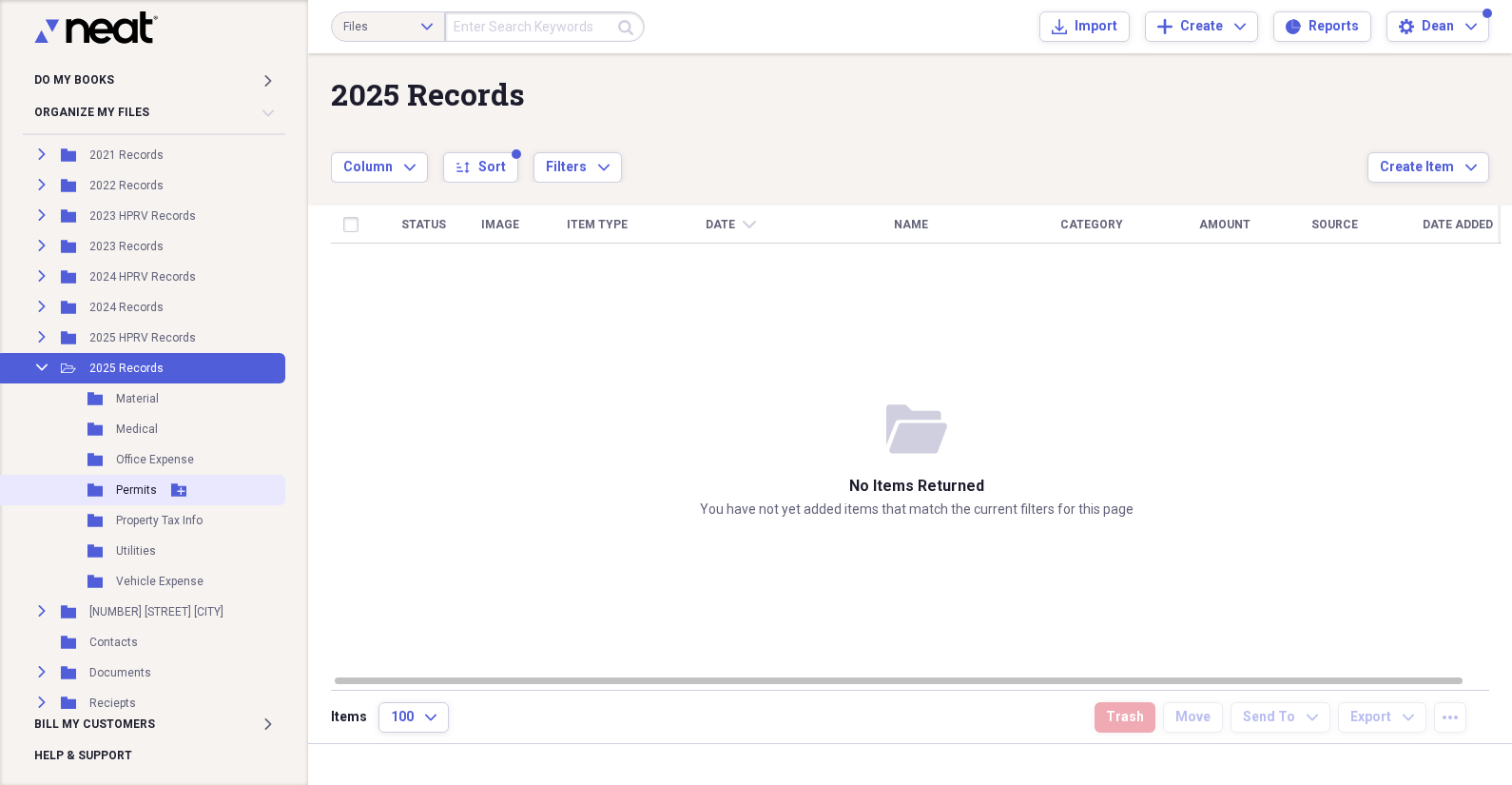 click on "Permits" at bounding box center (136, 490) 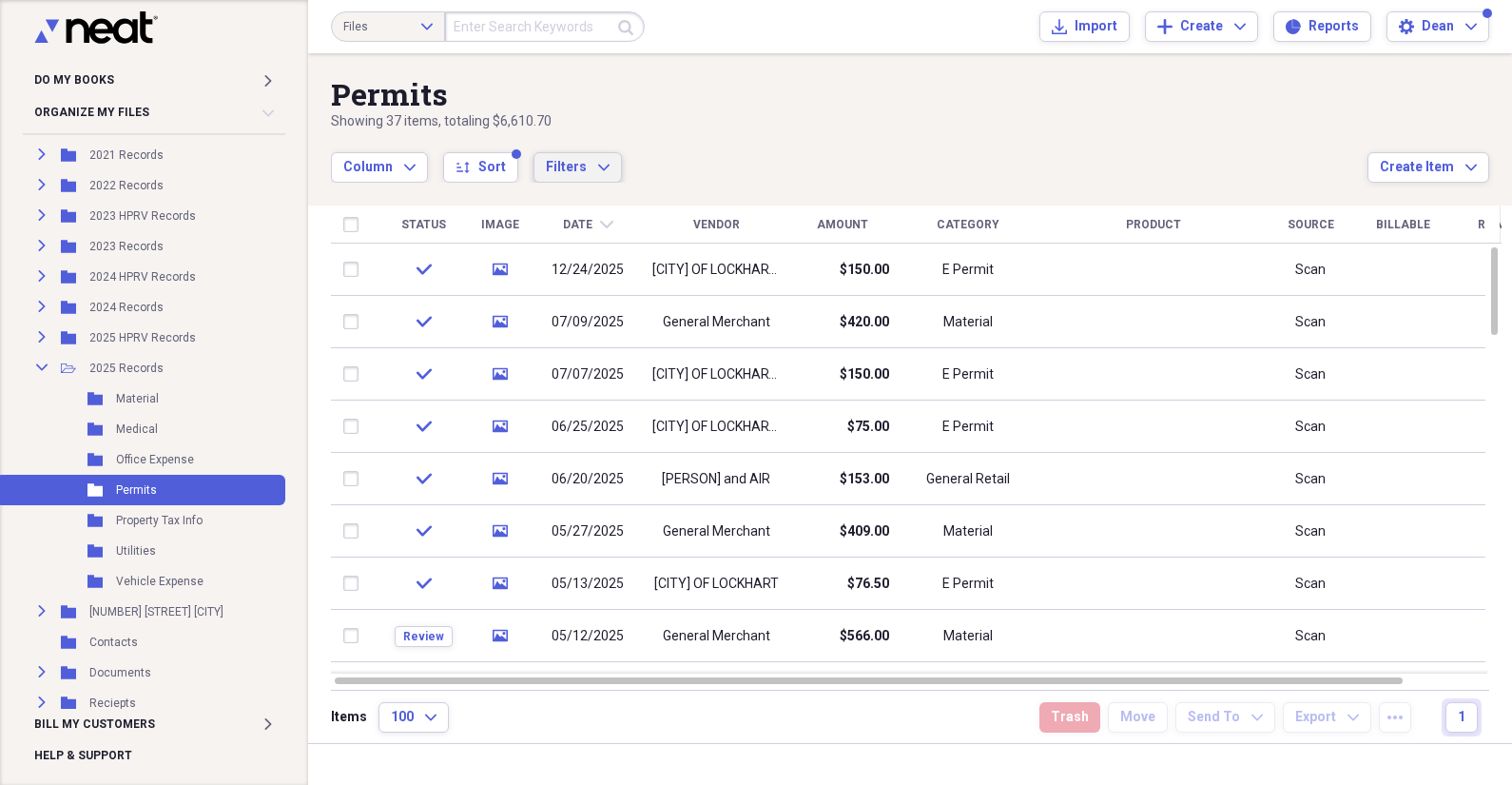 click on "Filters  Expand" at bounding box center (577, 167) 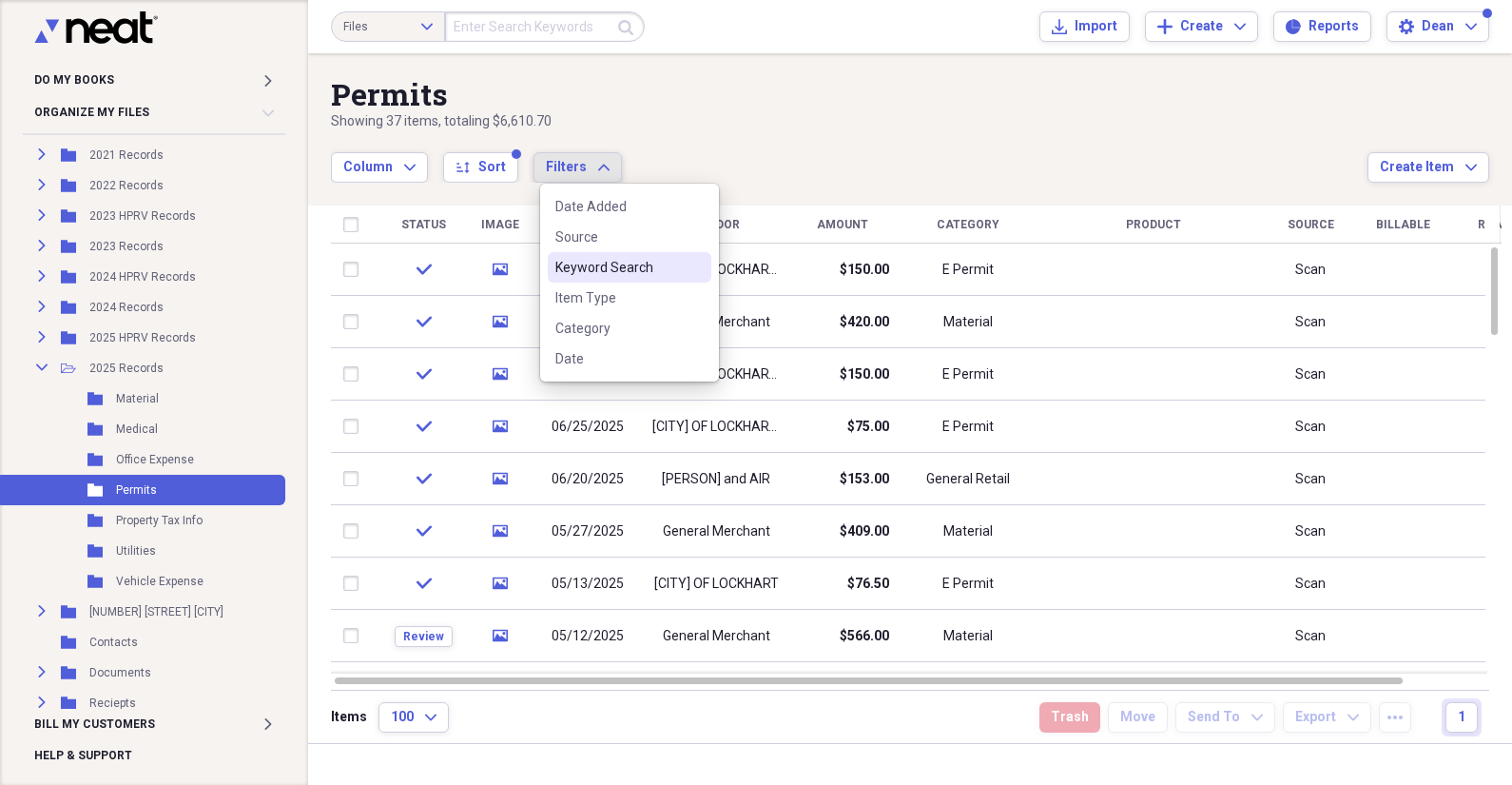 click on "Keyword Search" at bounding box center (618, 267) 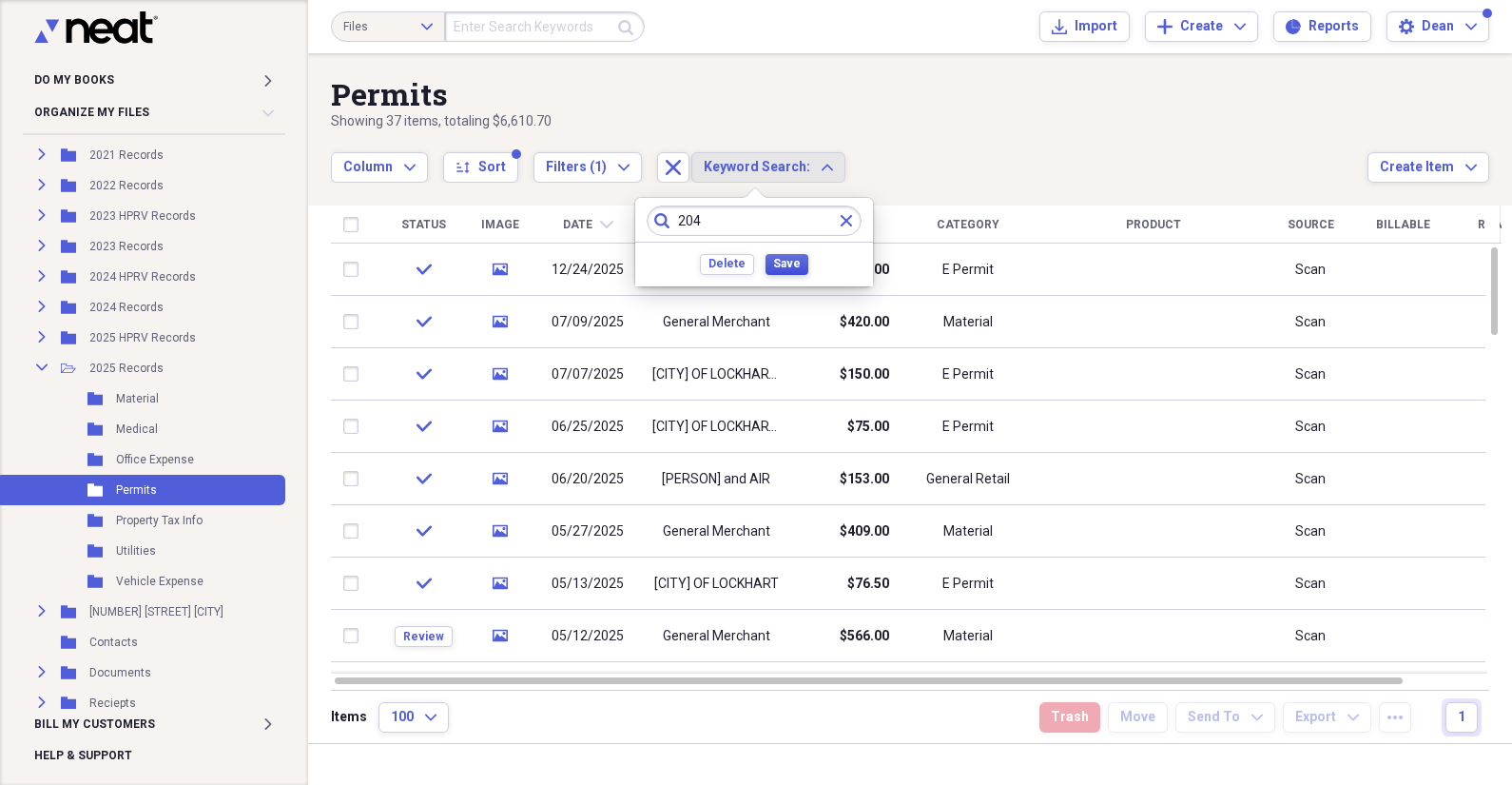 type on "204" 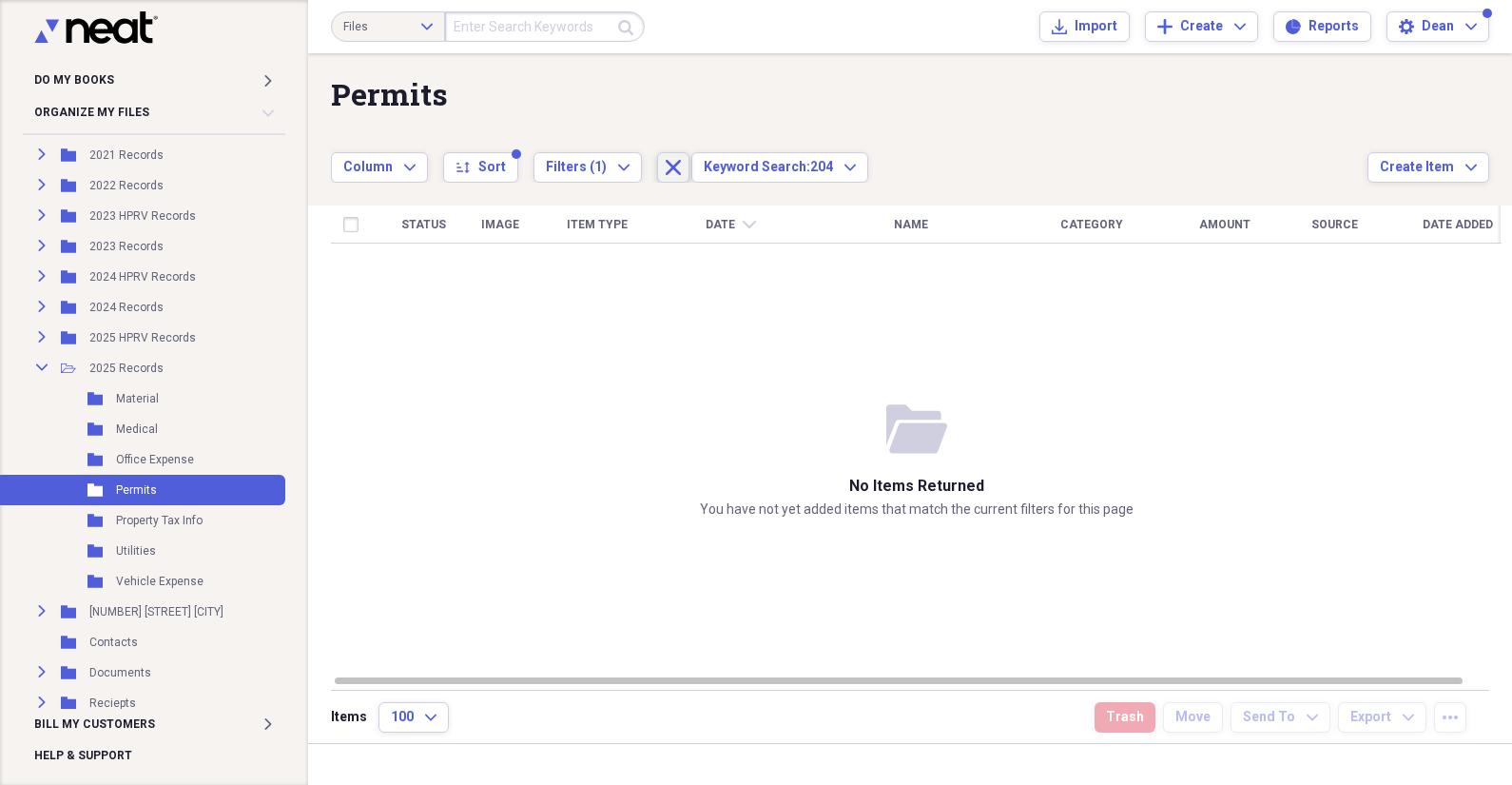 click 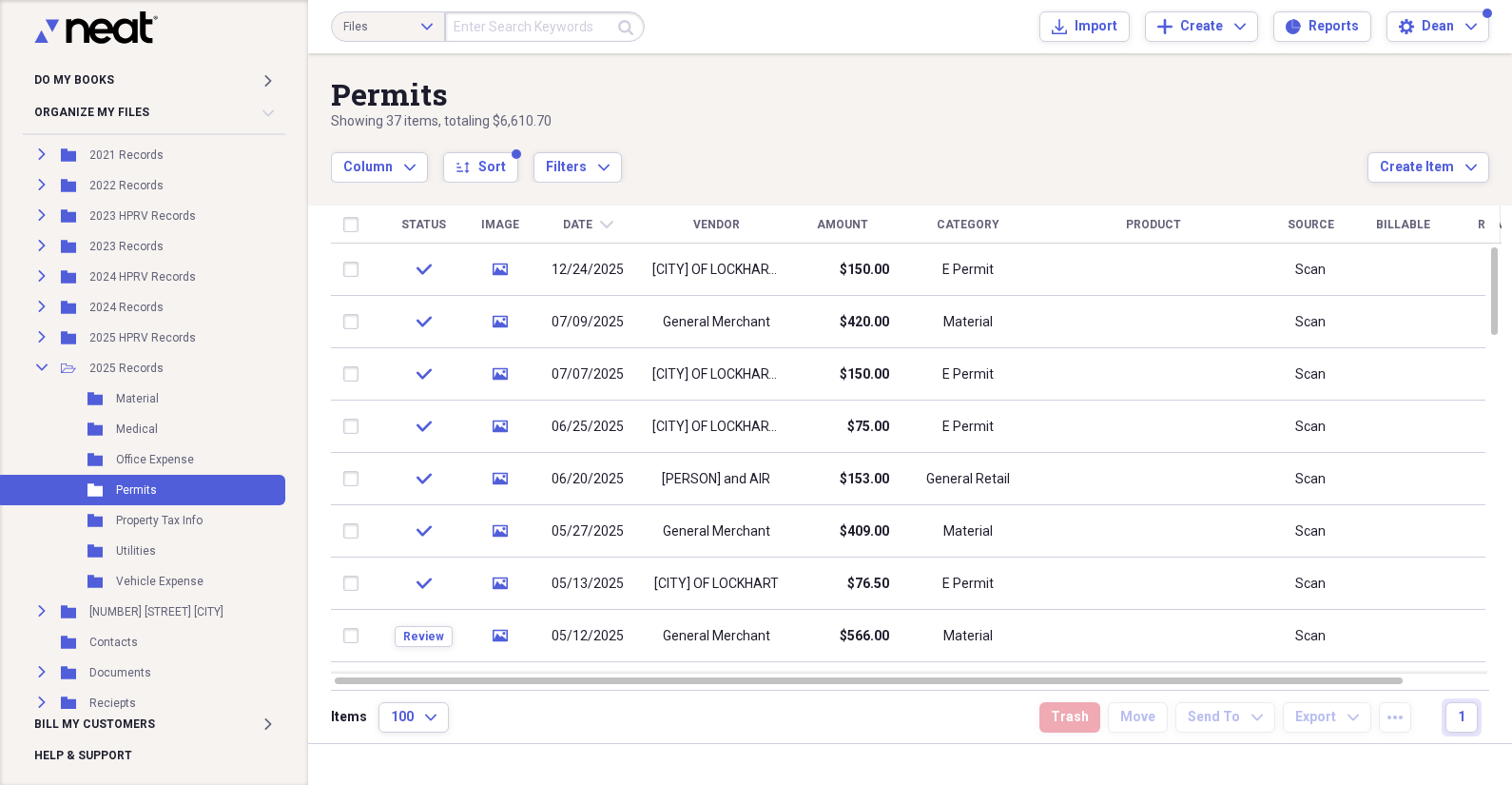 click on "Vendor" at bounding box center [716, 225] 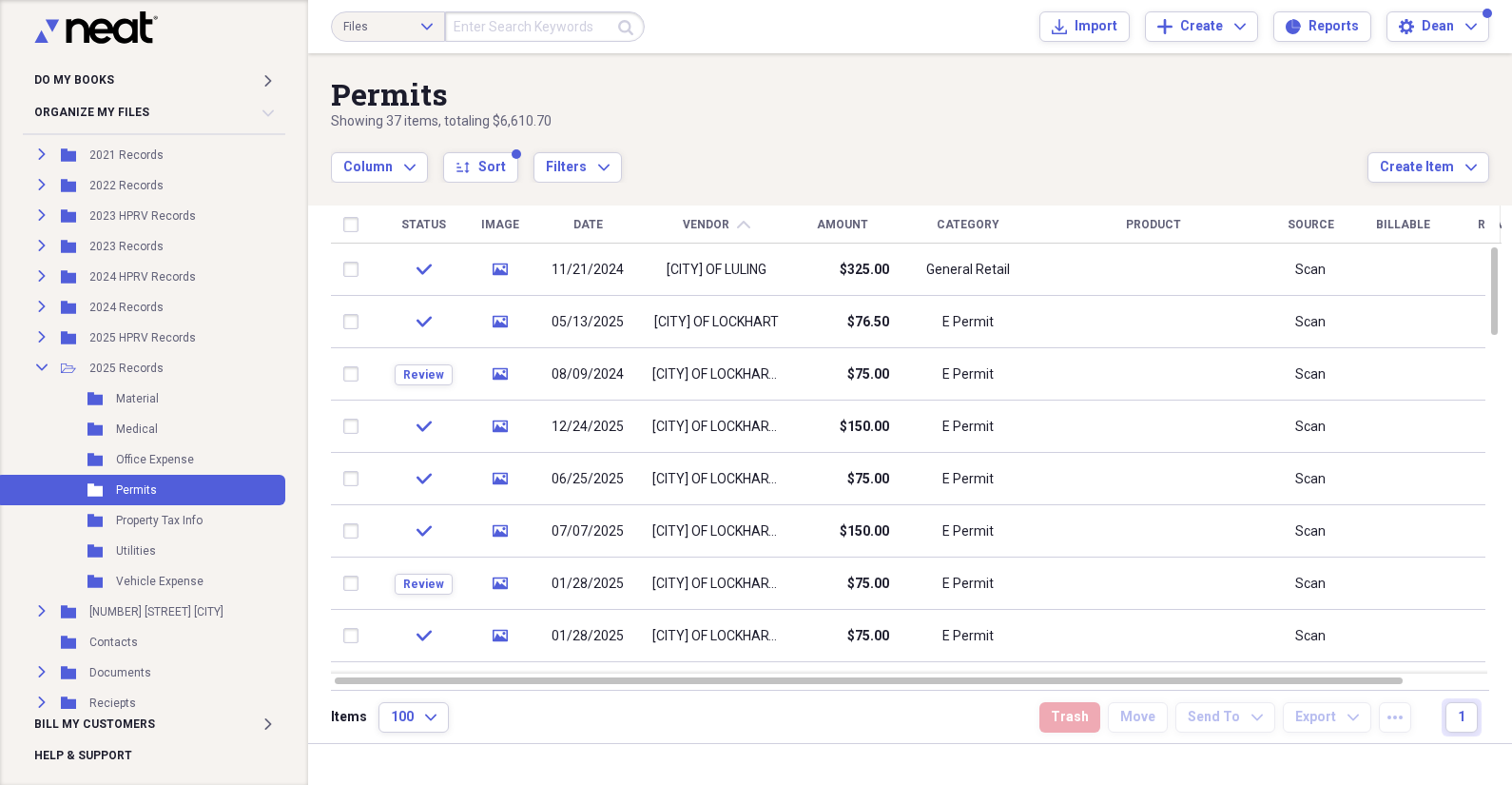 click on "Date" at bounding box center (588, 225) 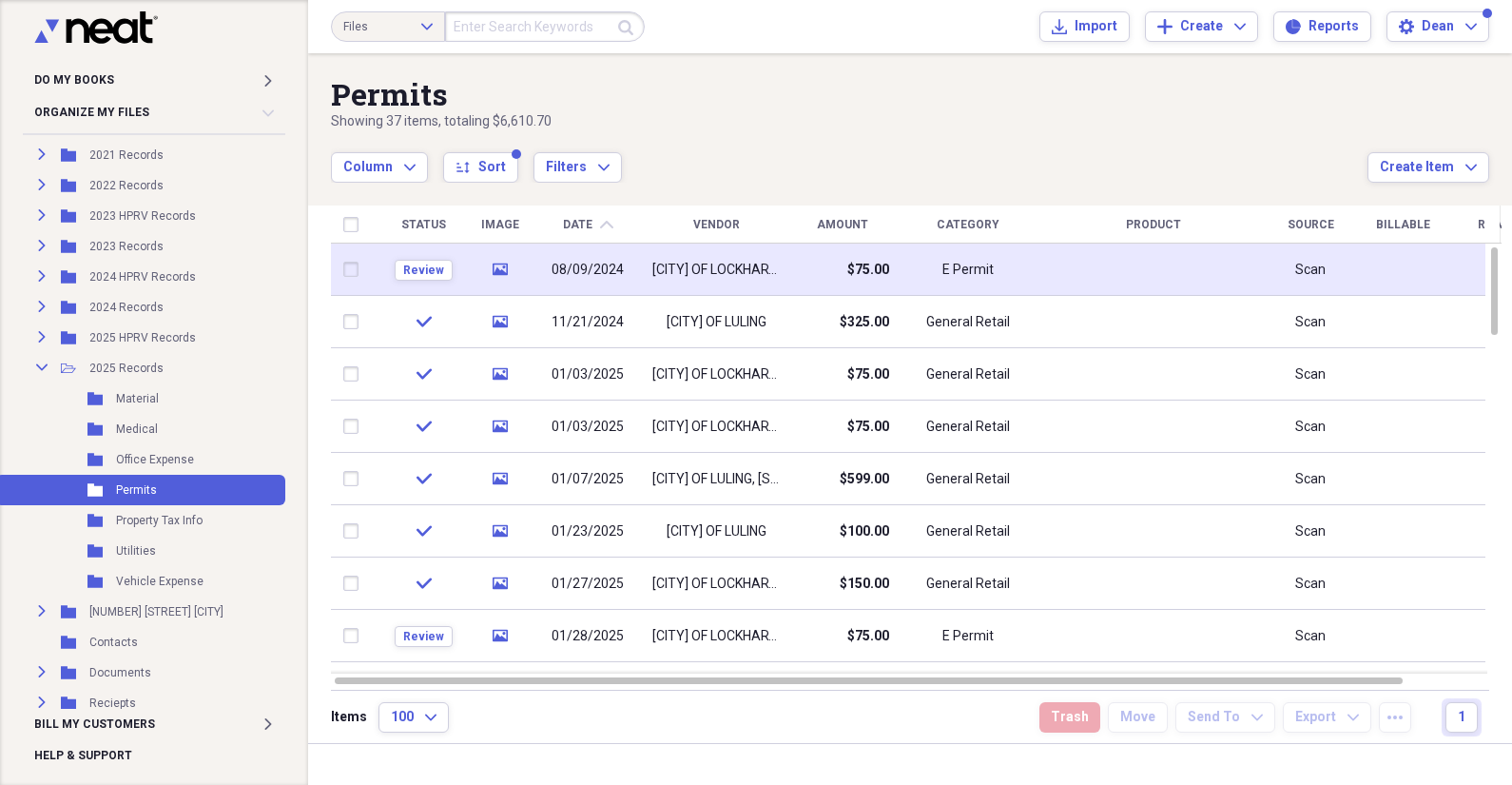 click on "08/09/2024" at bounding box center [588, 269] 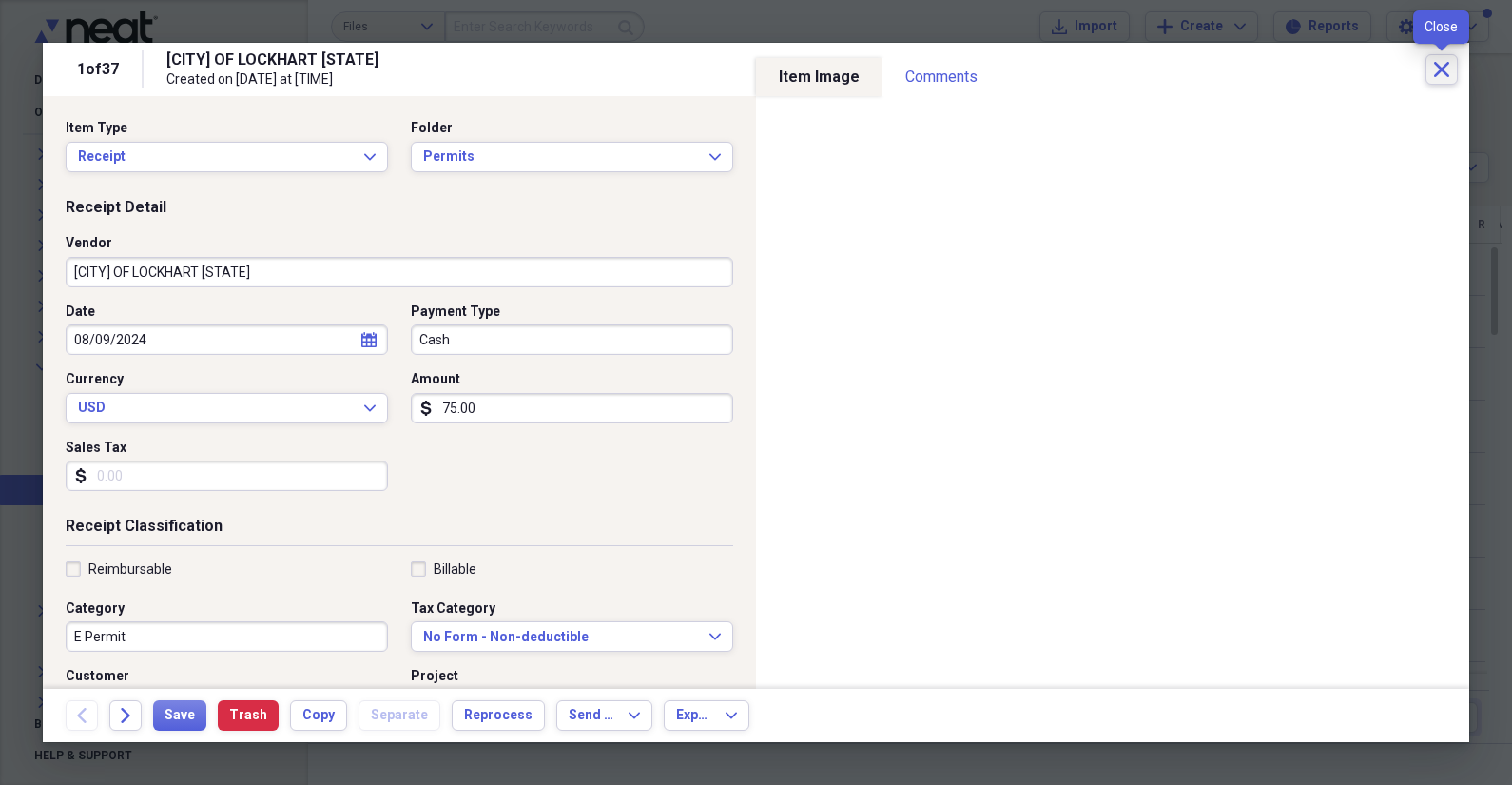 click 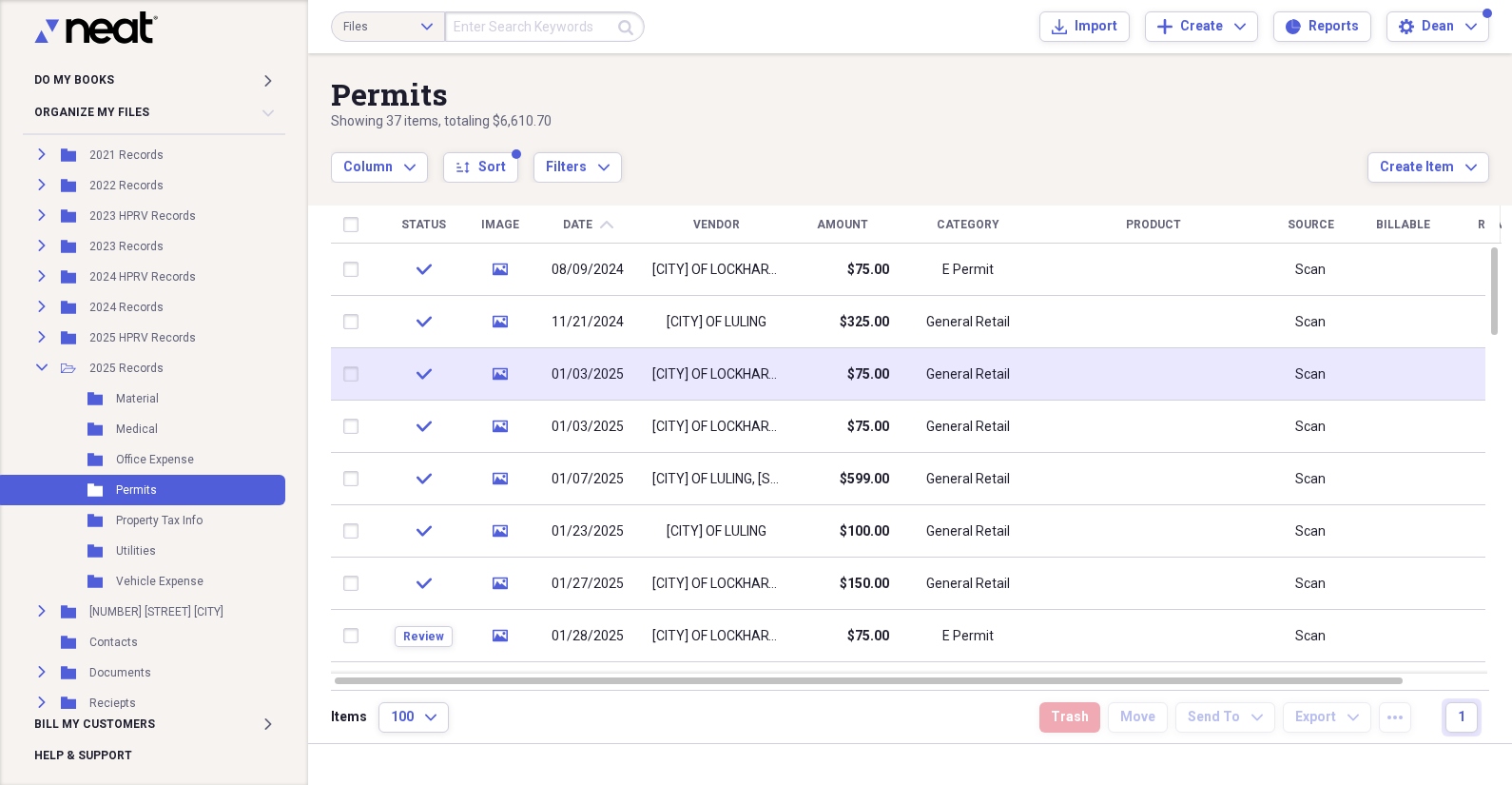 click on "[CITY] OF LOCKHART [STATE]" at bounding box center [716, 375] 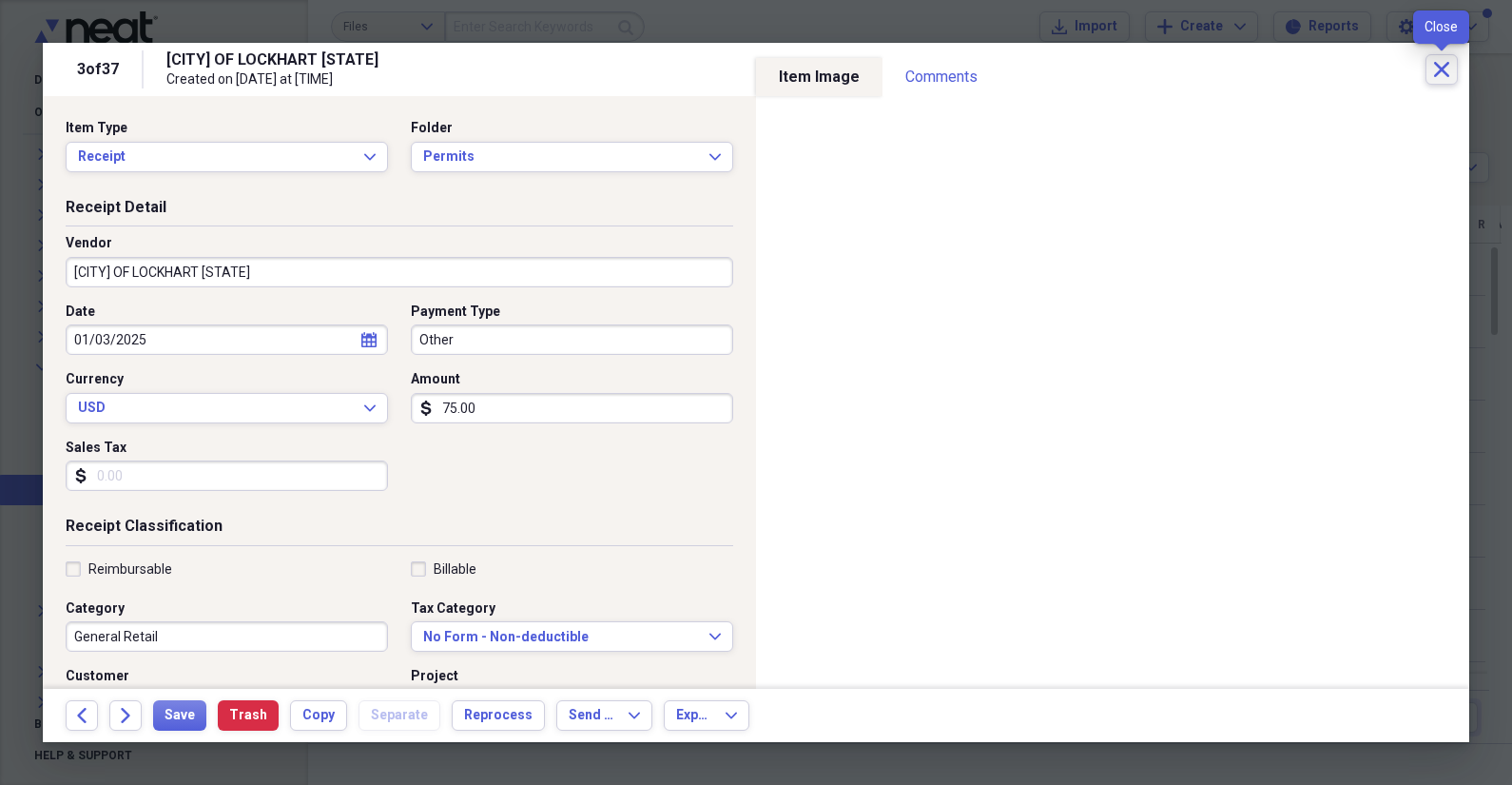 click 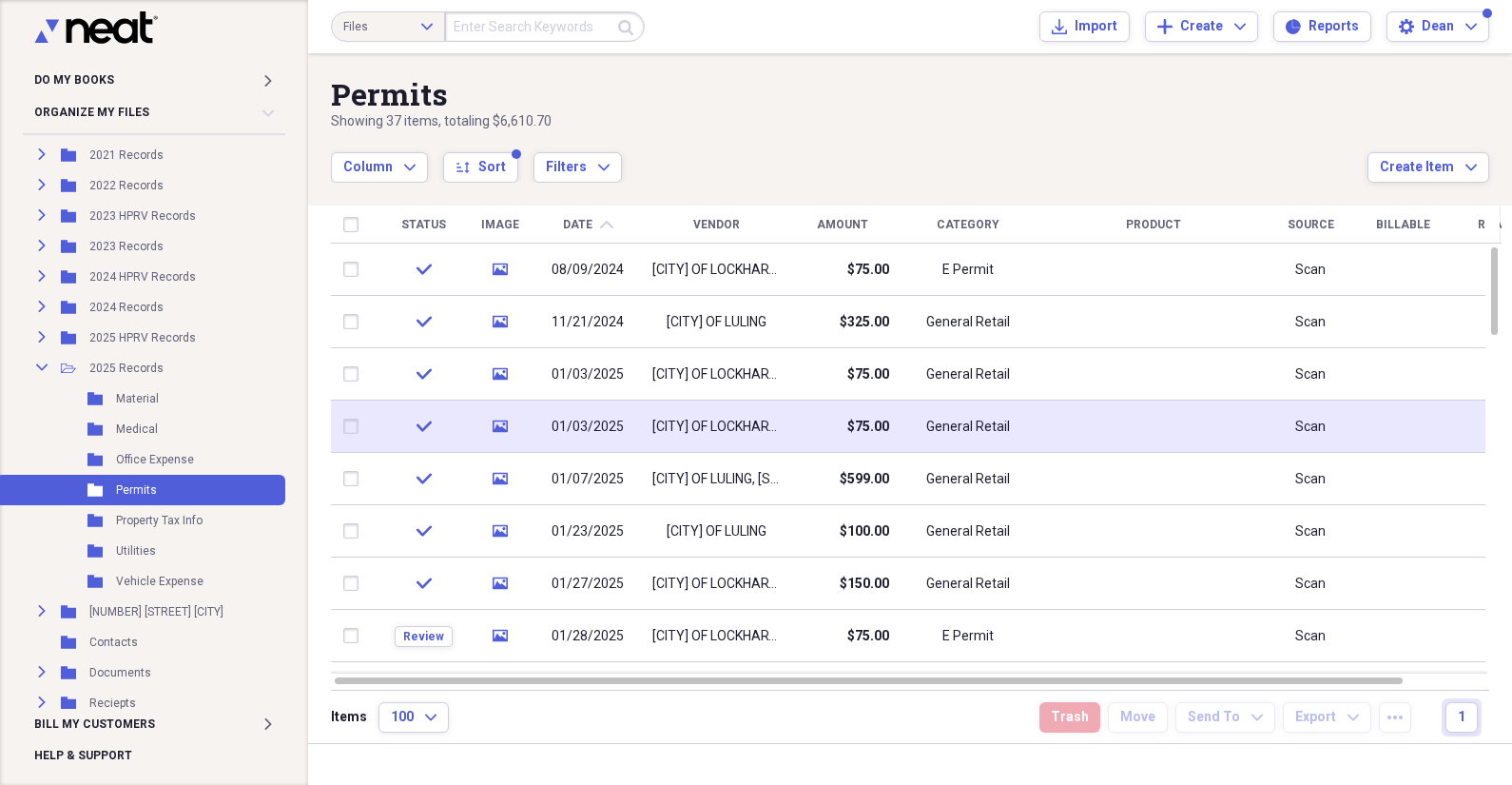 click on "General Retail" at bounding box center (968, 426) 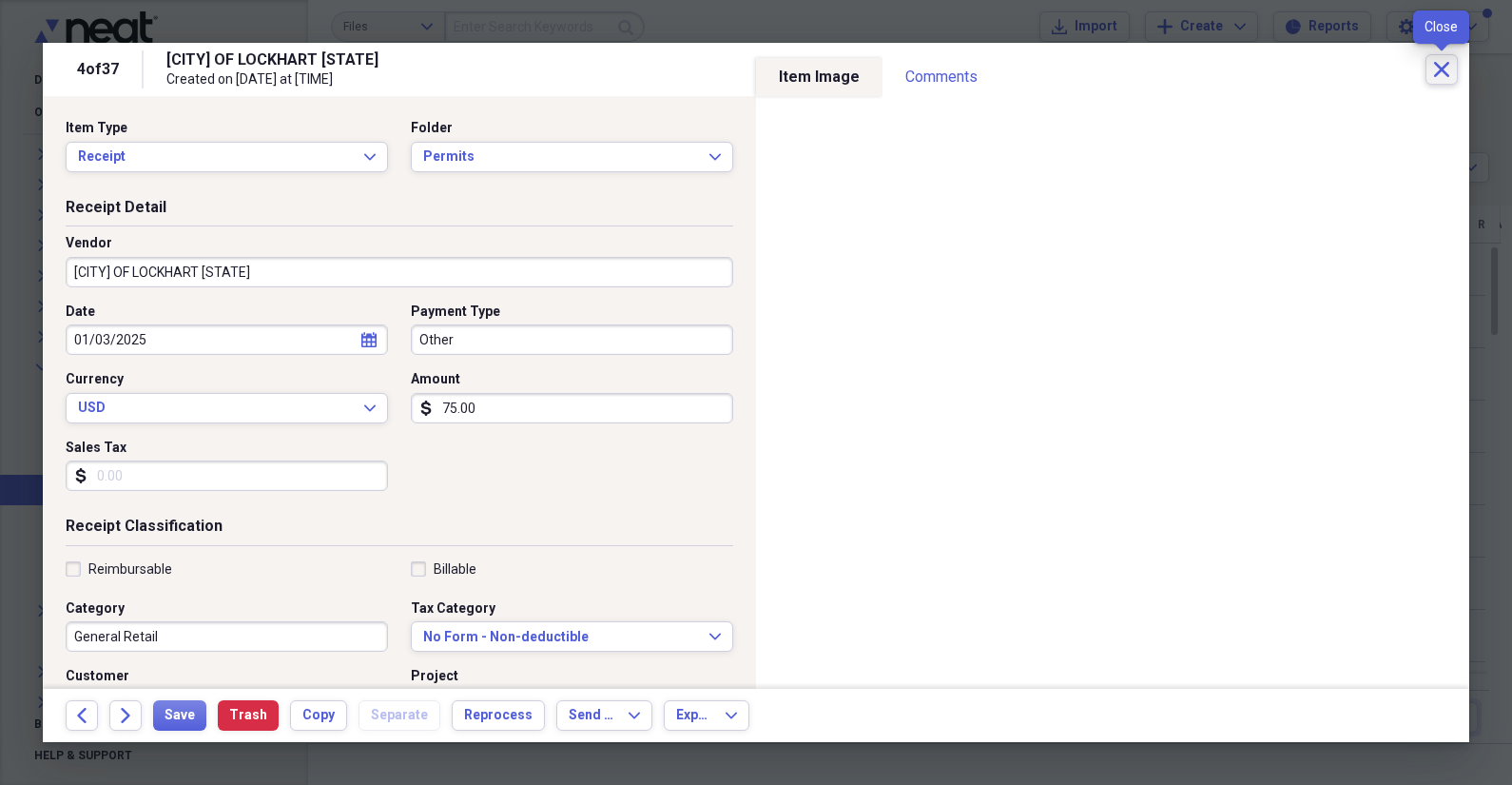 click 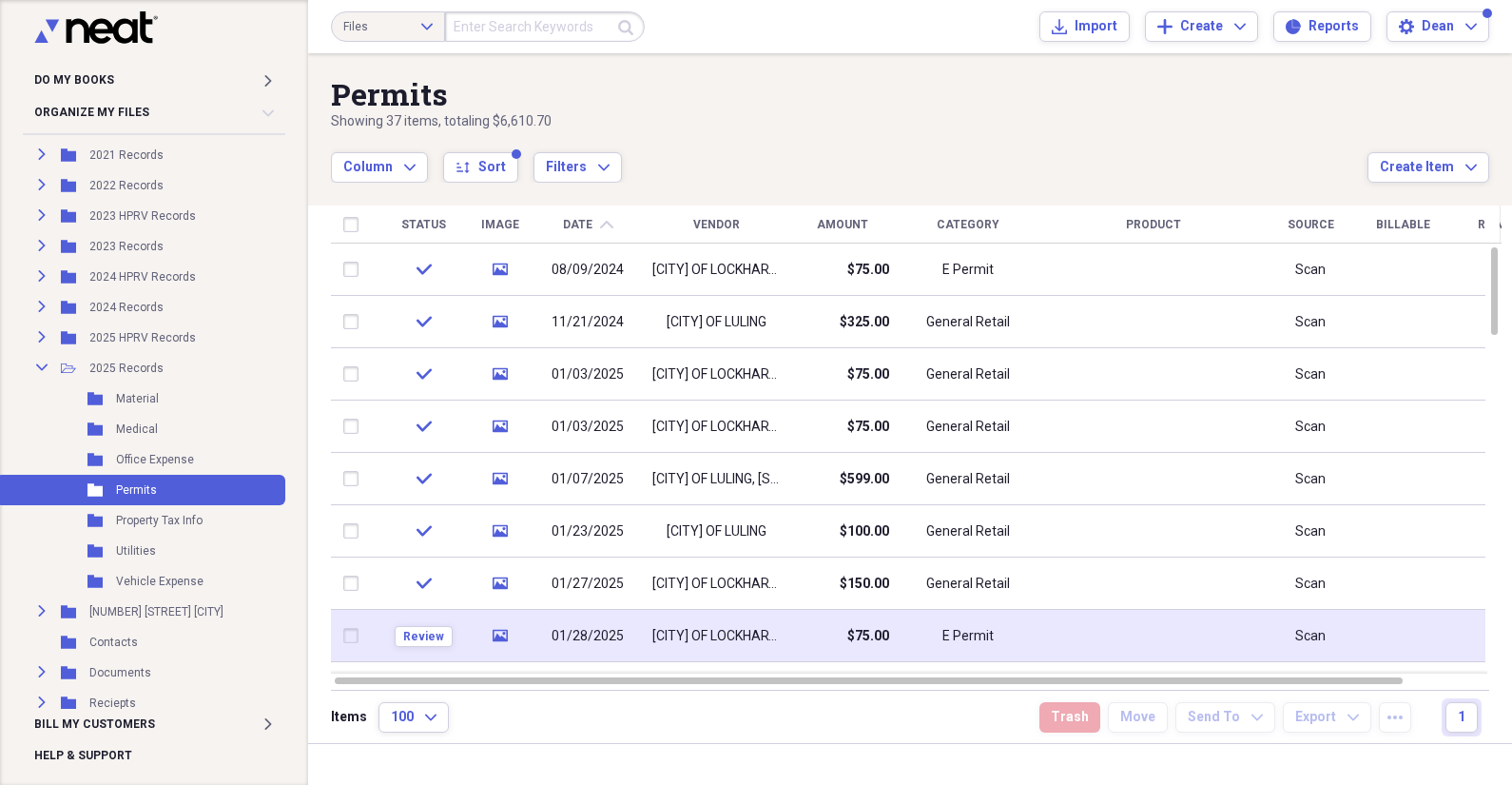 click on "E Permit" at bounding box center (968, 637) 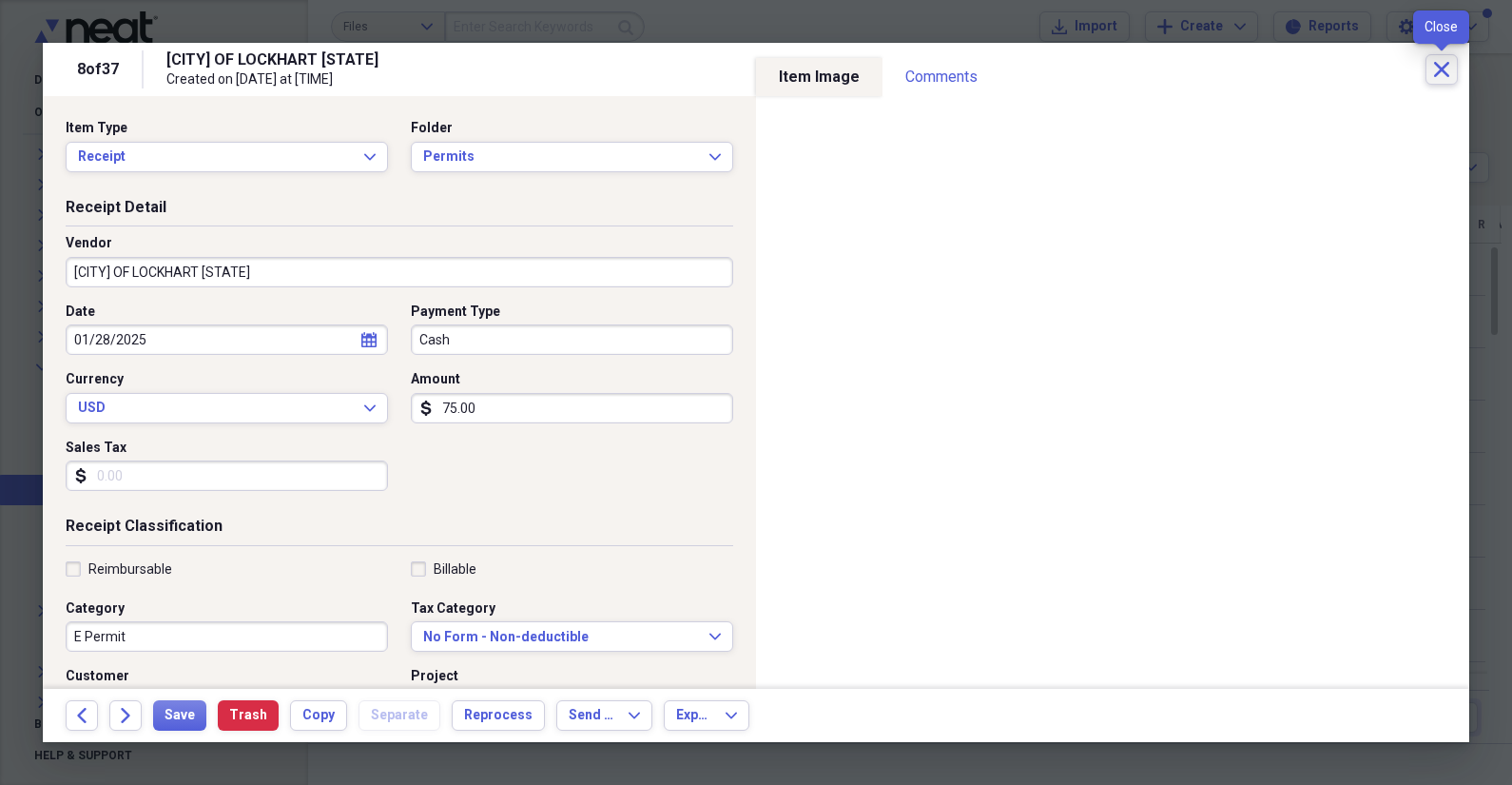 click on "Close" 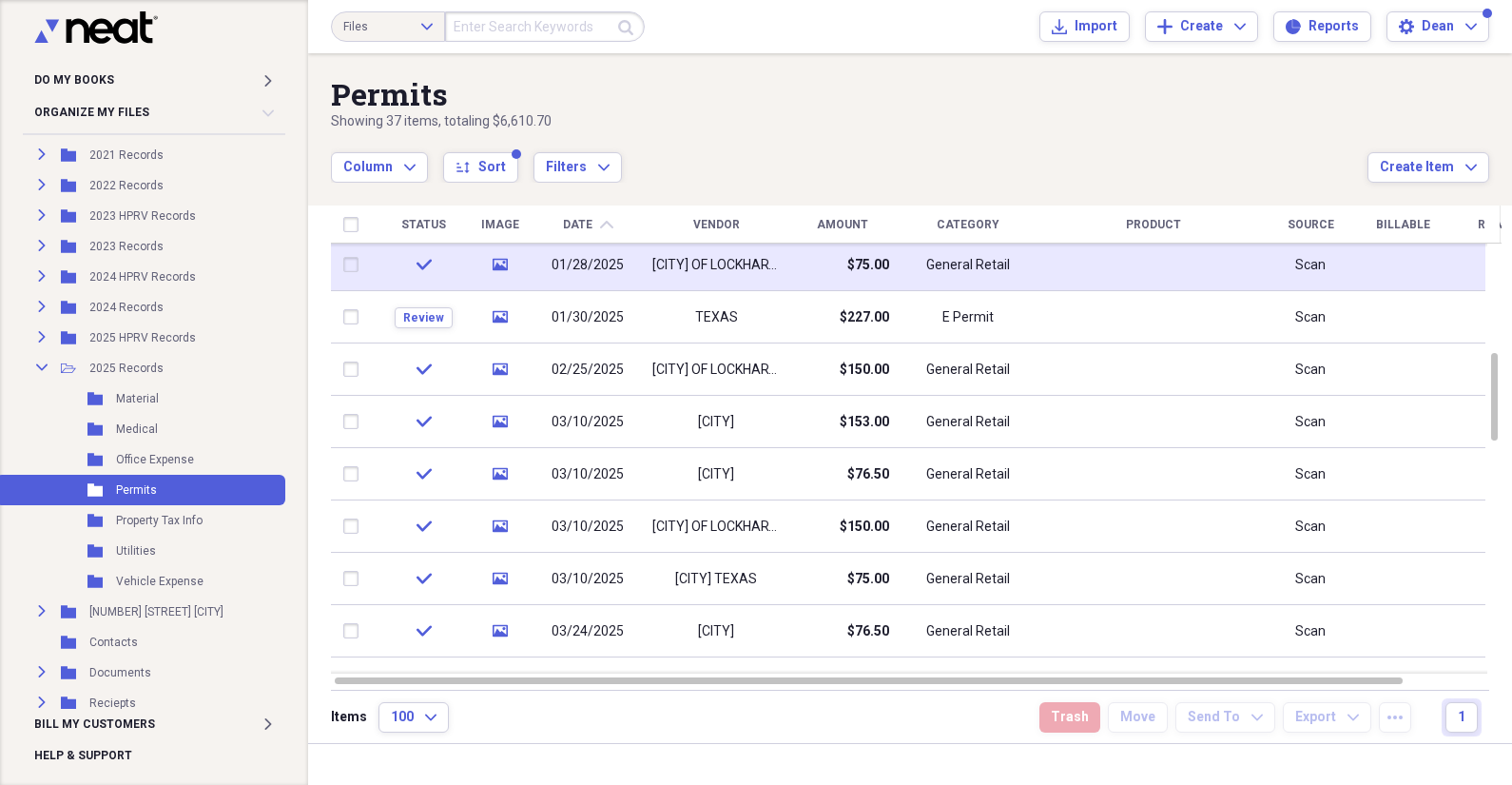 click on "General Retail" at bounding box center [968, 265] 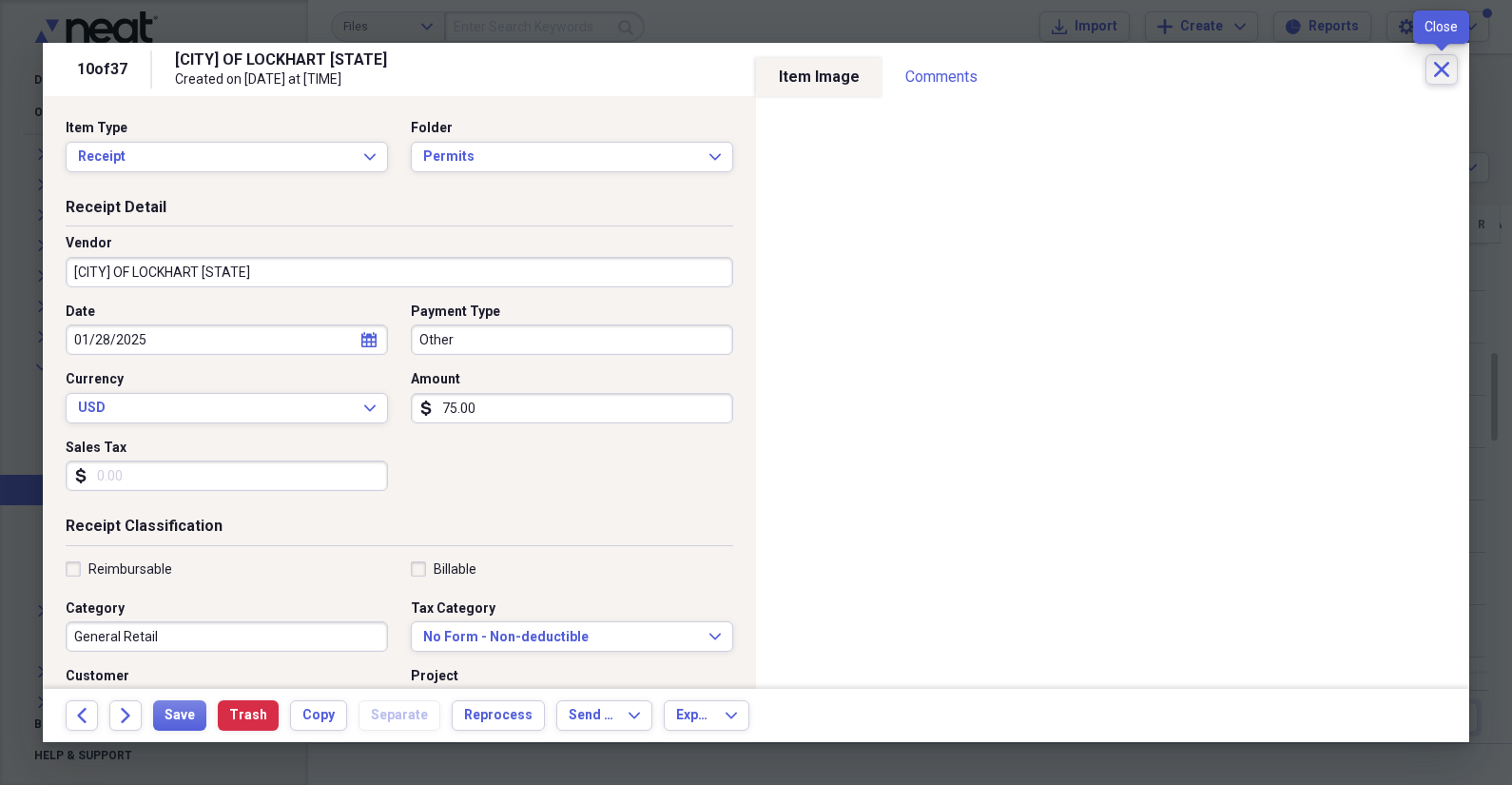 click on "Close" 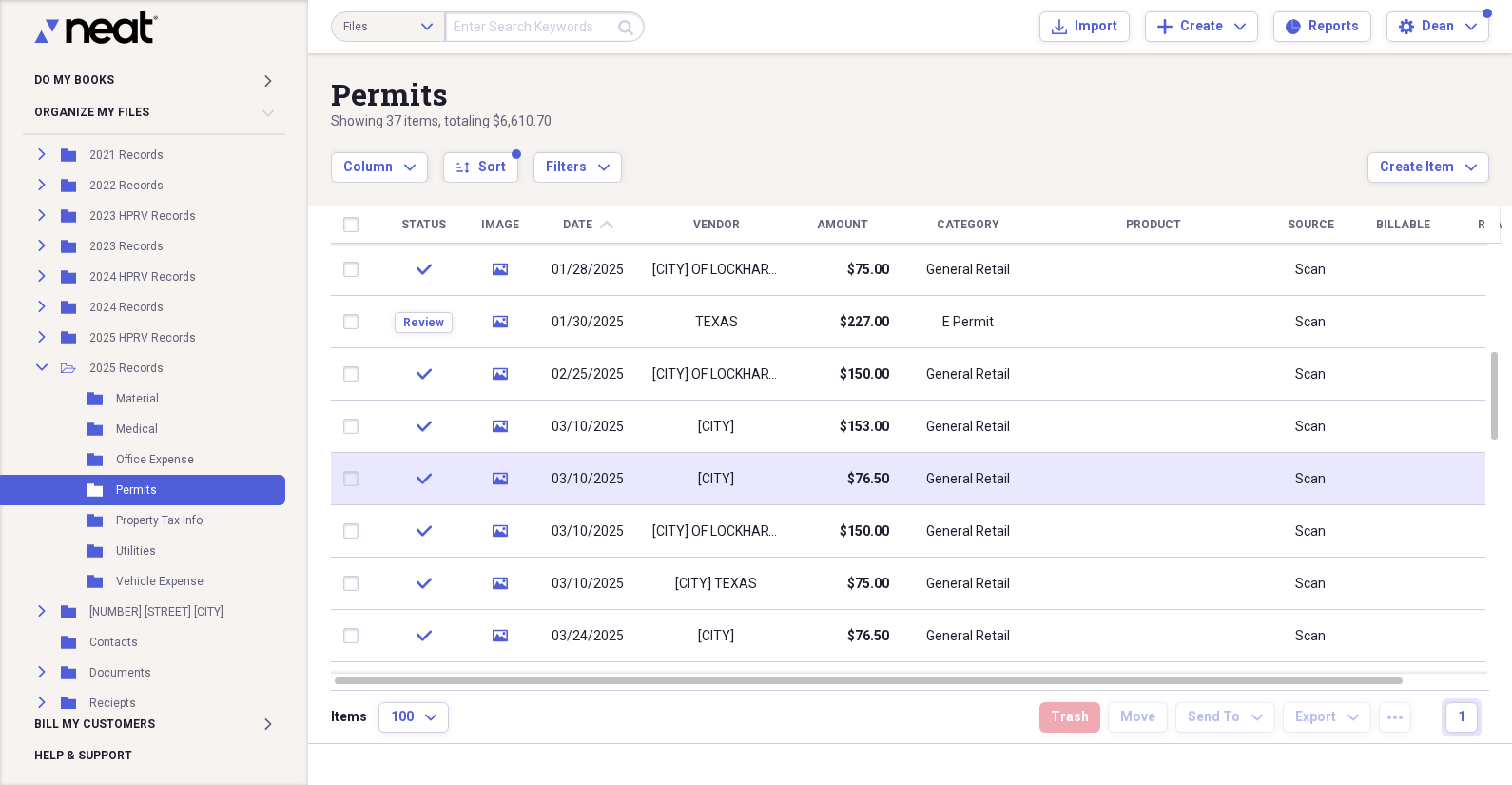 click on "$76.50" at bounding box center [842, 479] 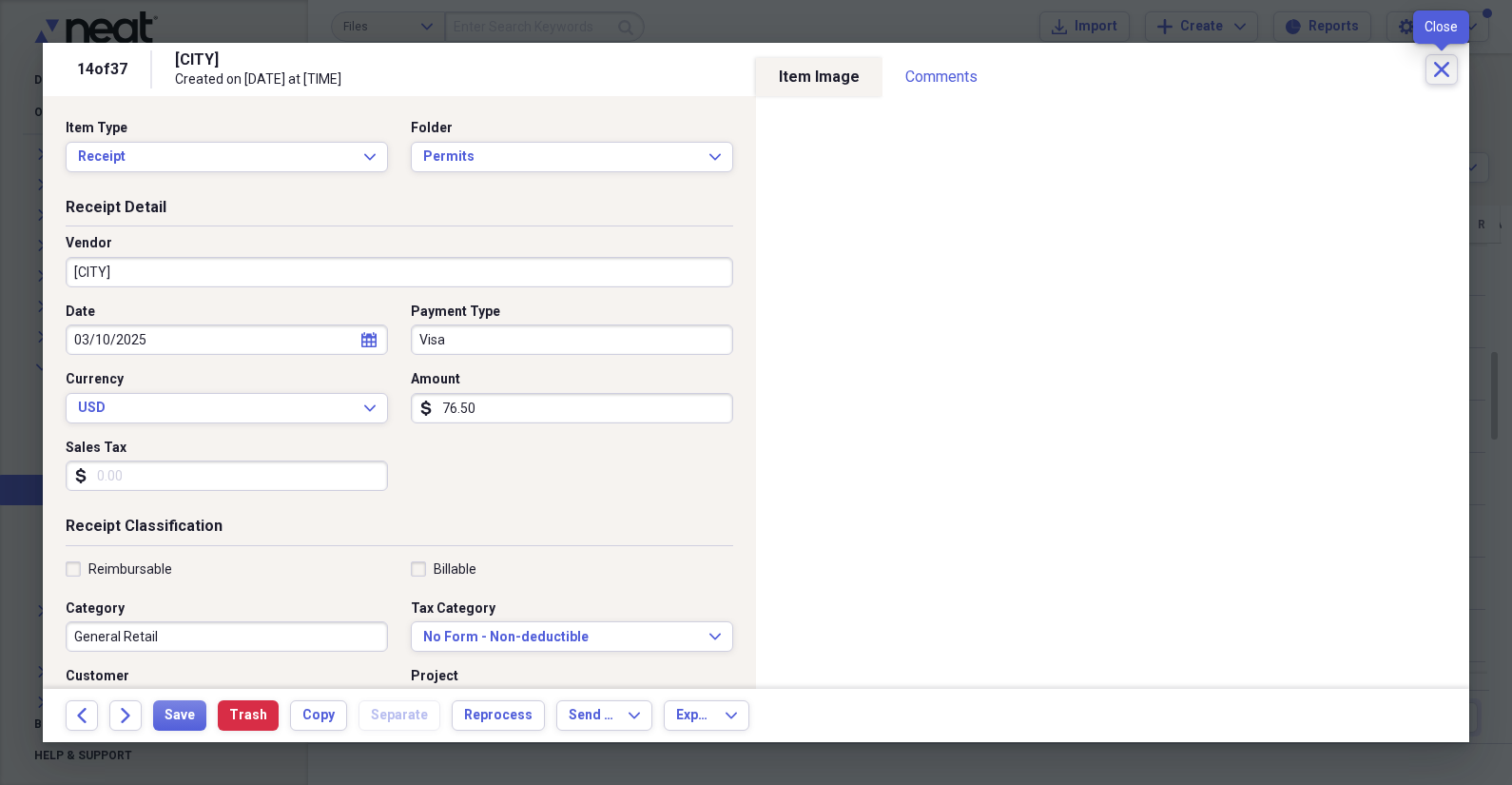 click on "Close" 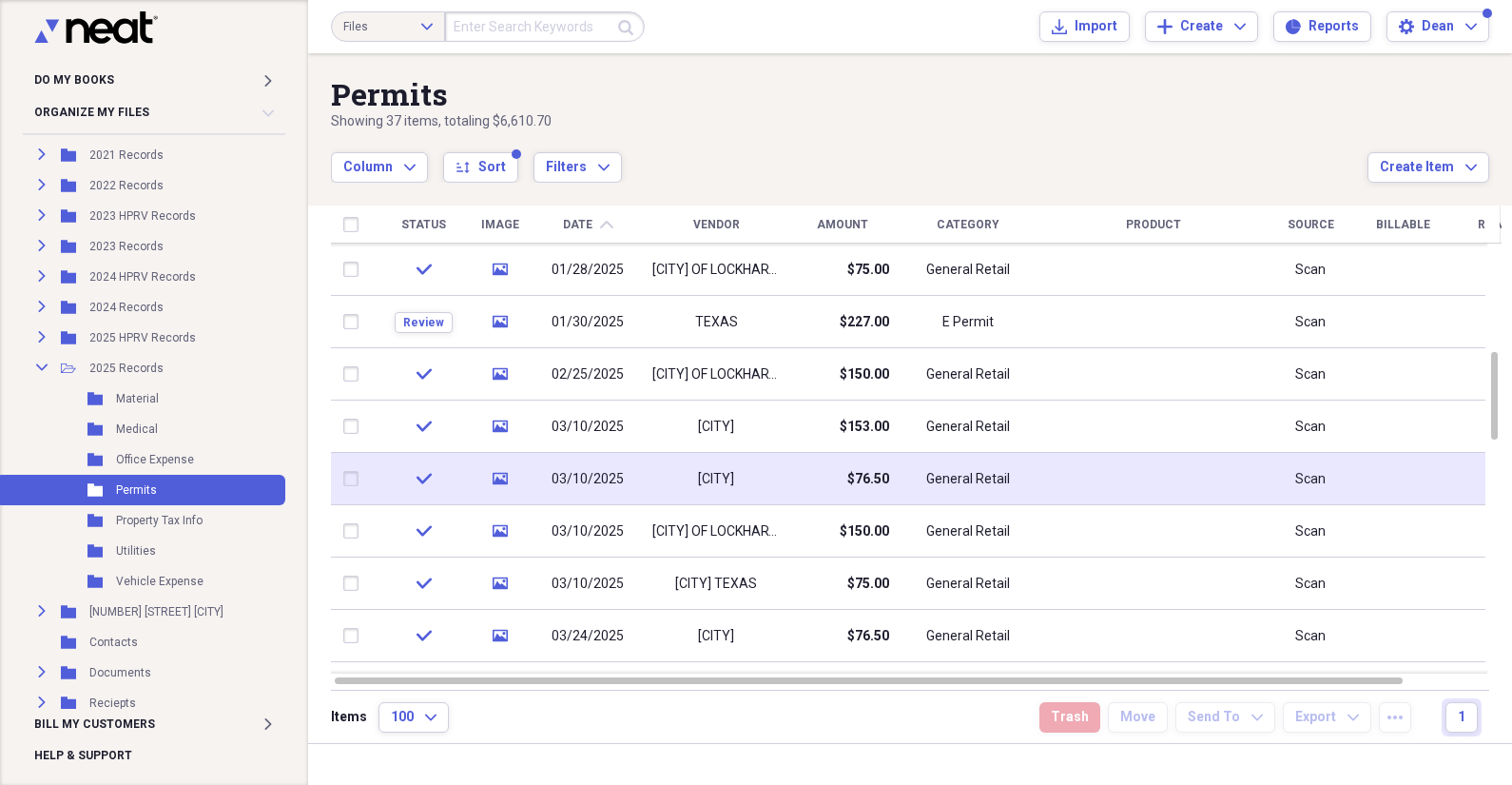 click on "$76.50" at bounding box center [868, 480] 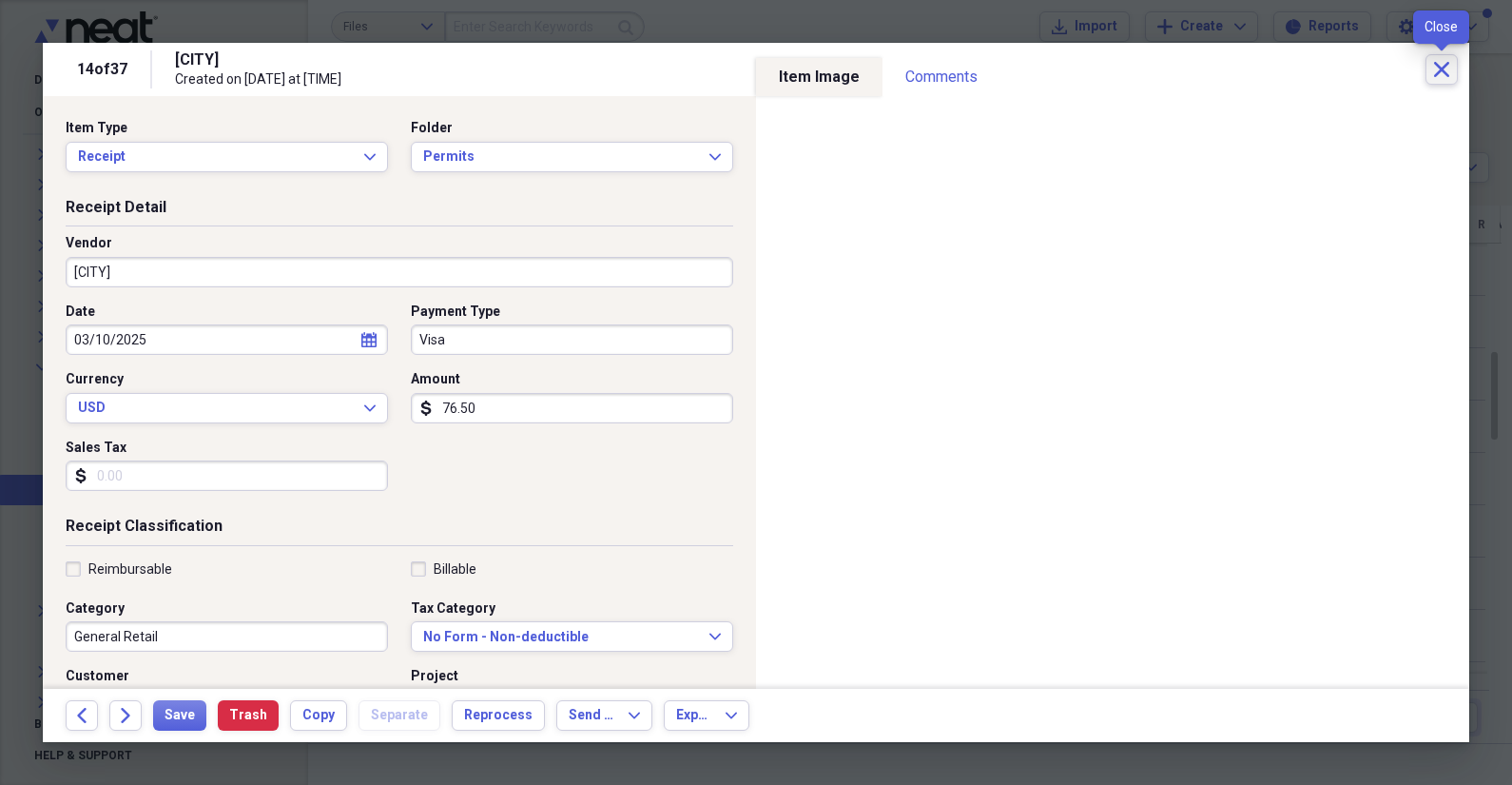 click 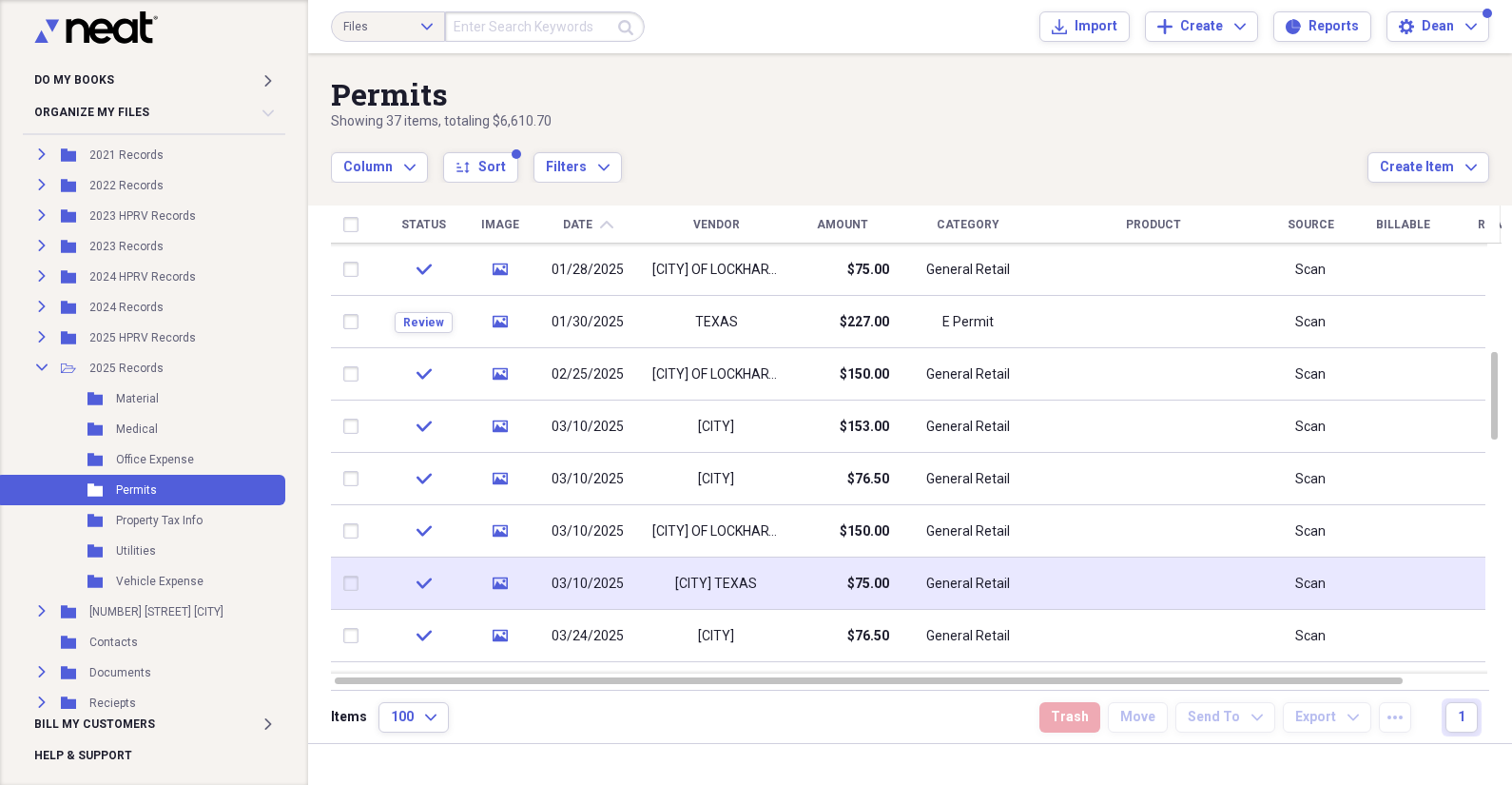 click on "$75.00" at bounding box center (842, 583) 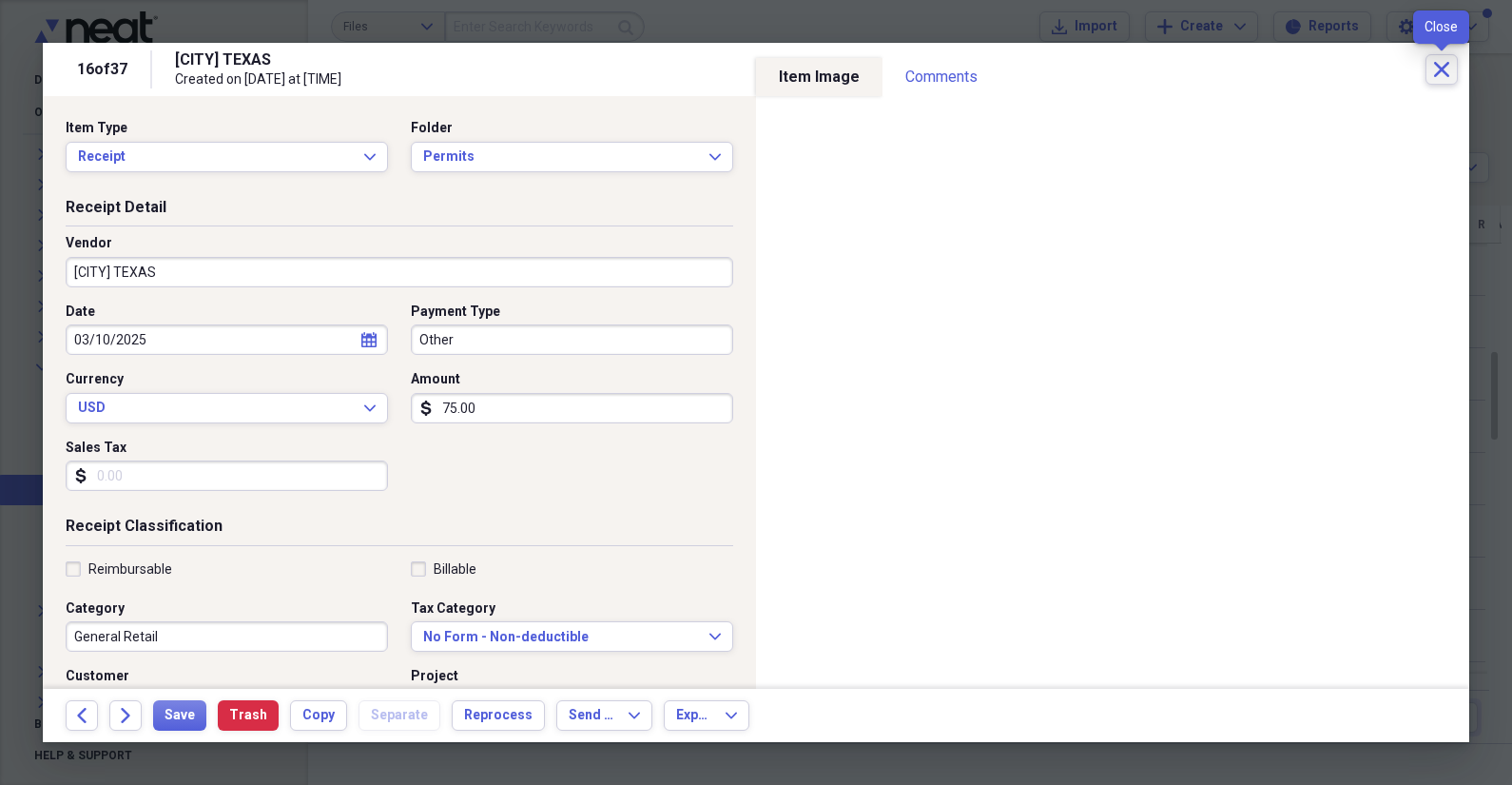 click 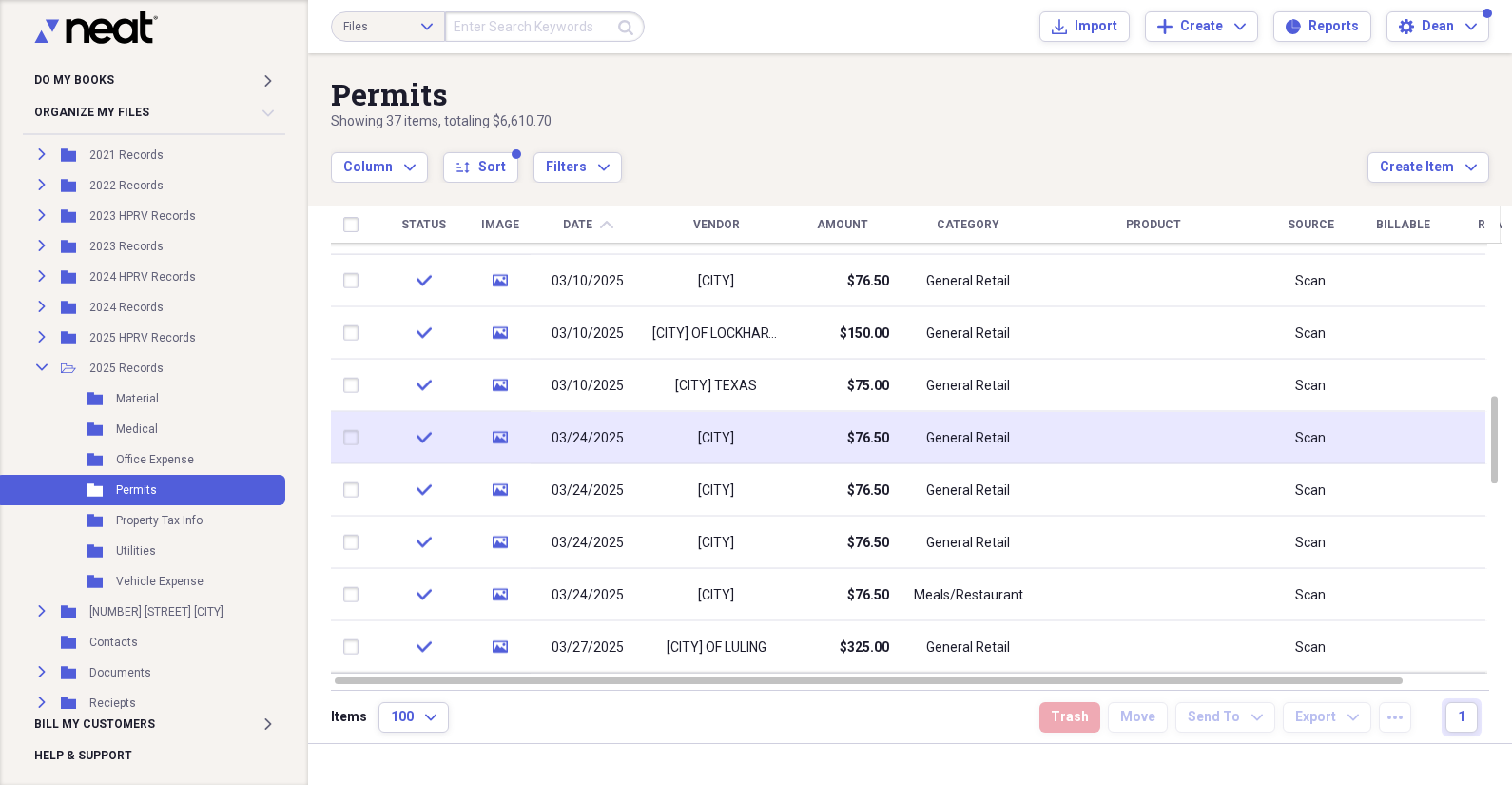 click on "$76.50" at bounding box center [868, 438] 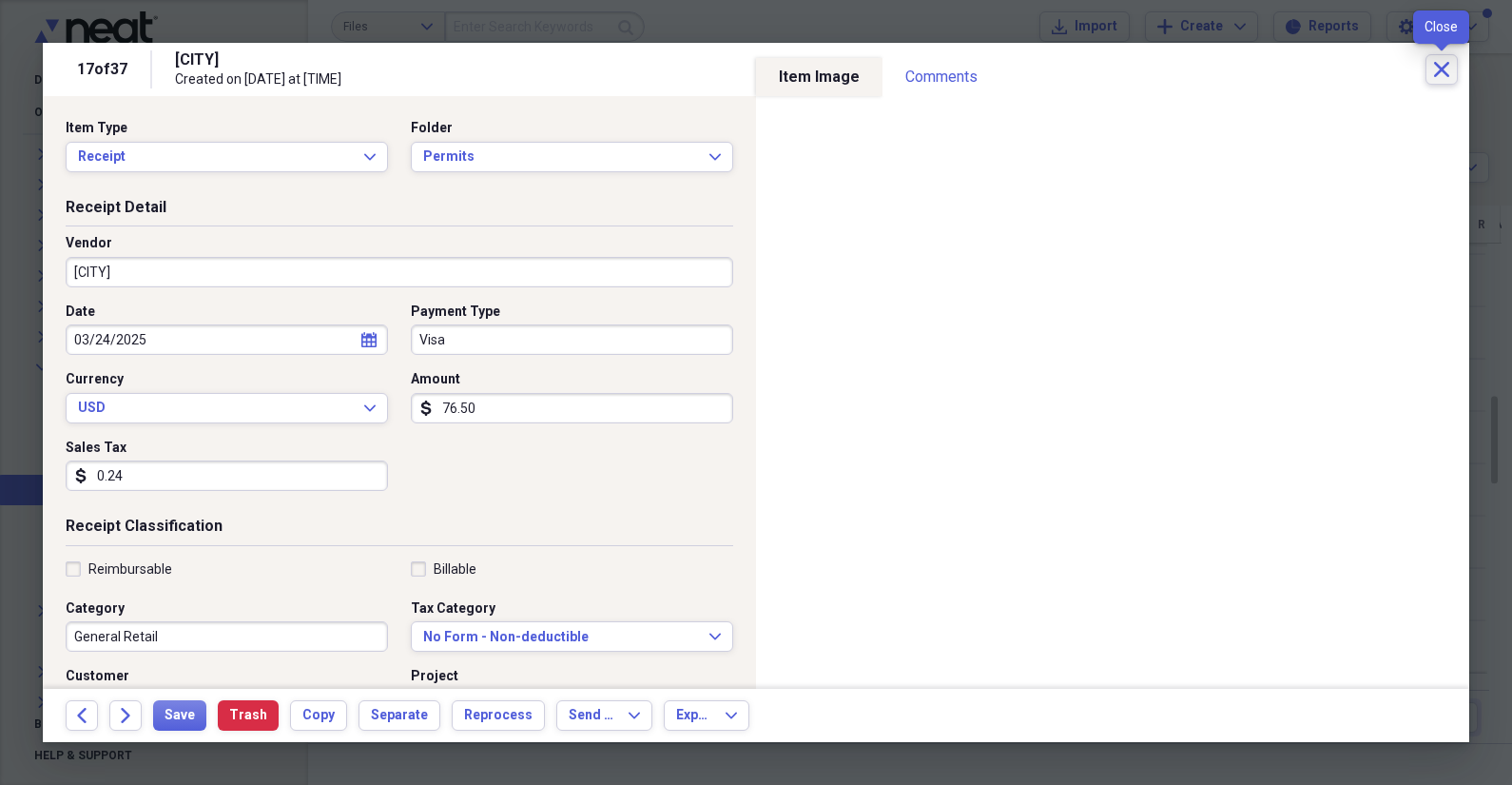 click 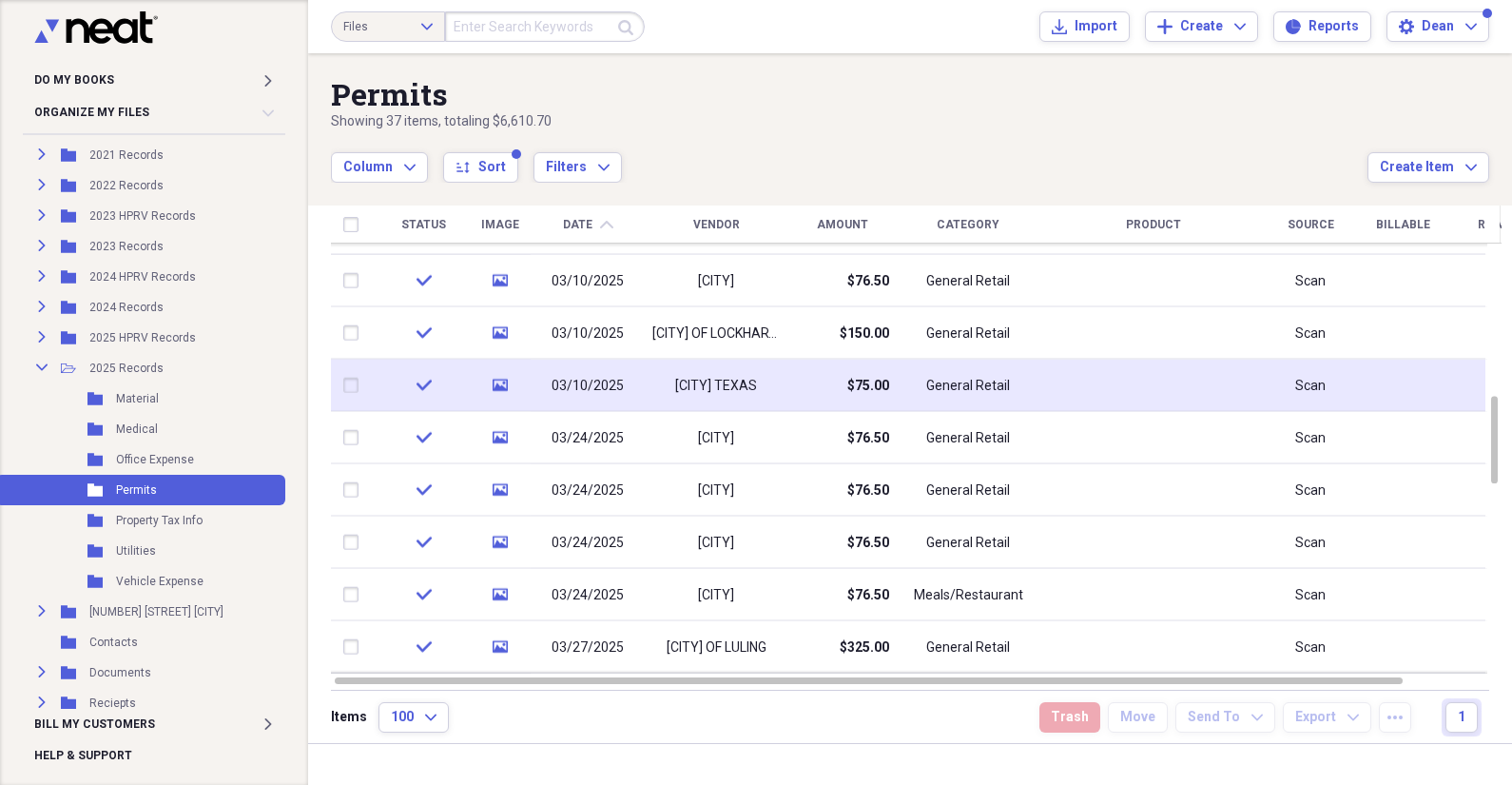 click on "$75.00" at bounding box center [842, 385] 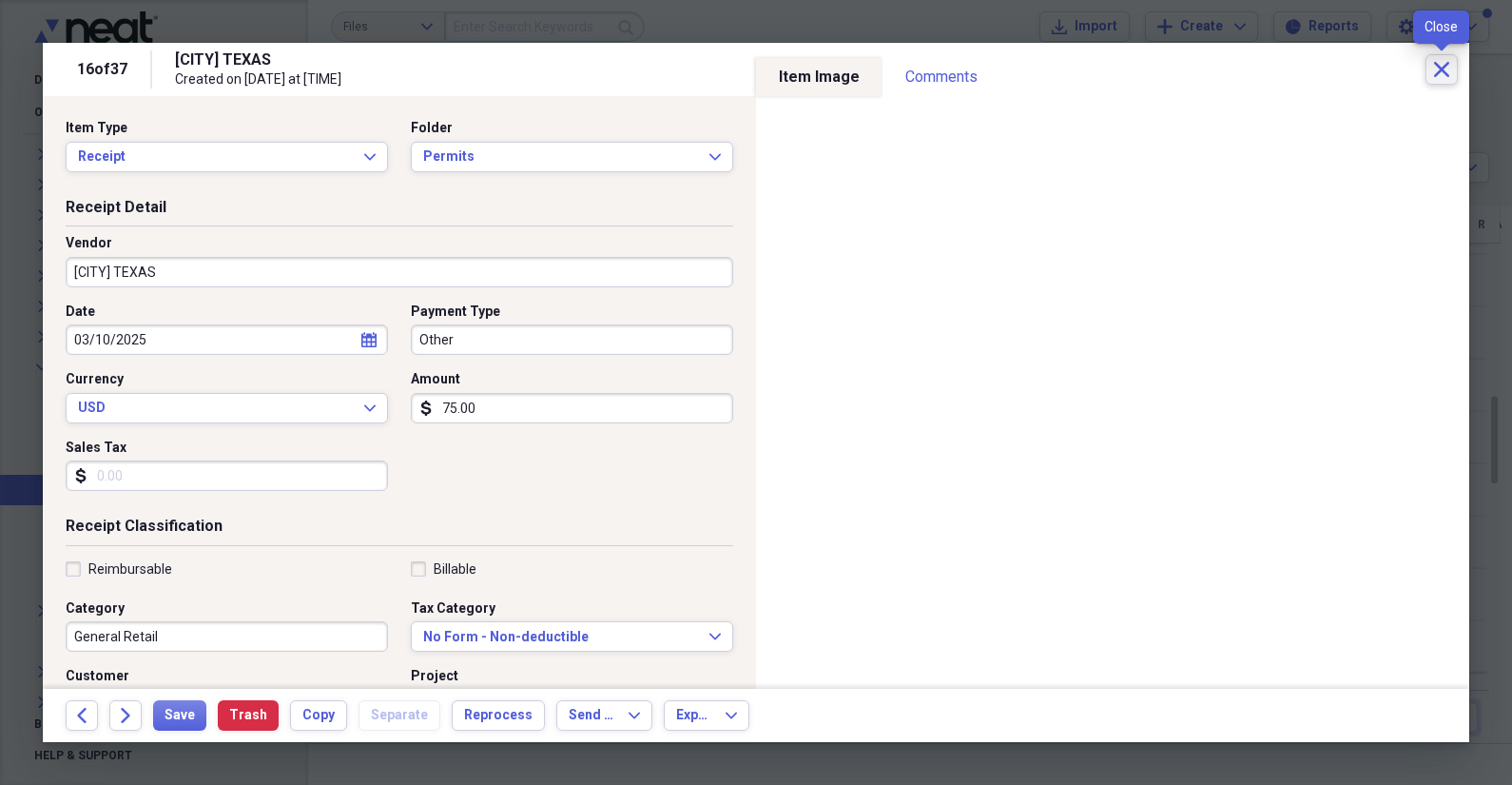 click on "Close" 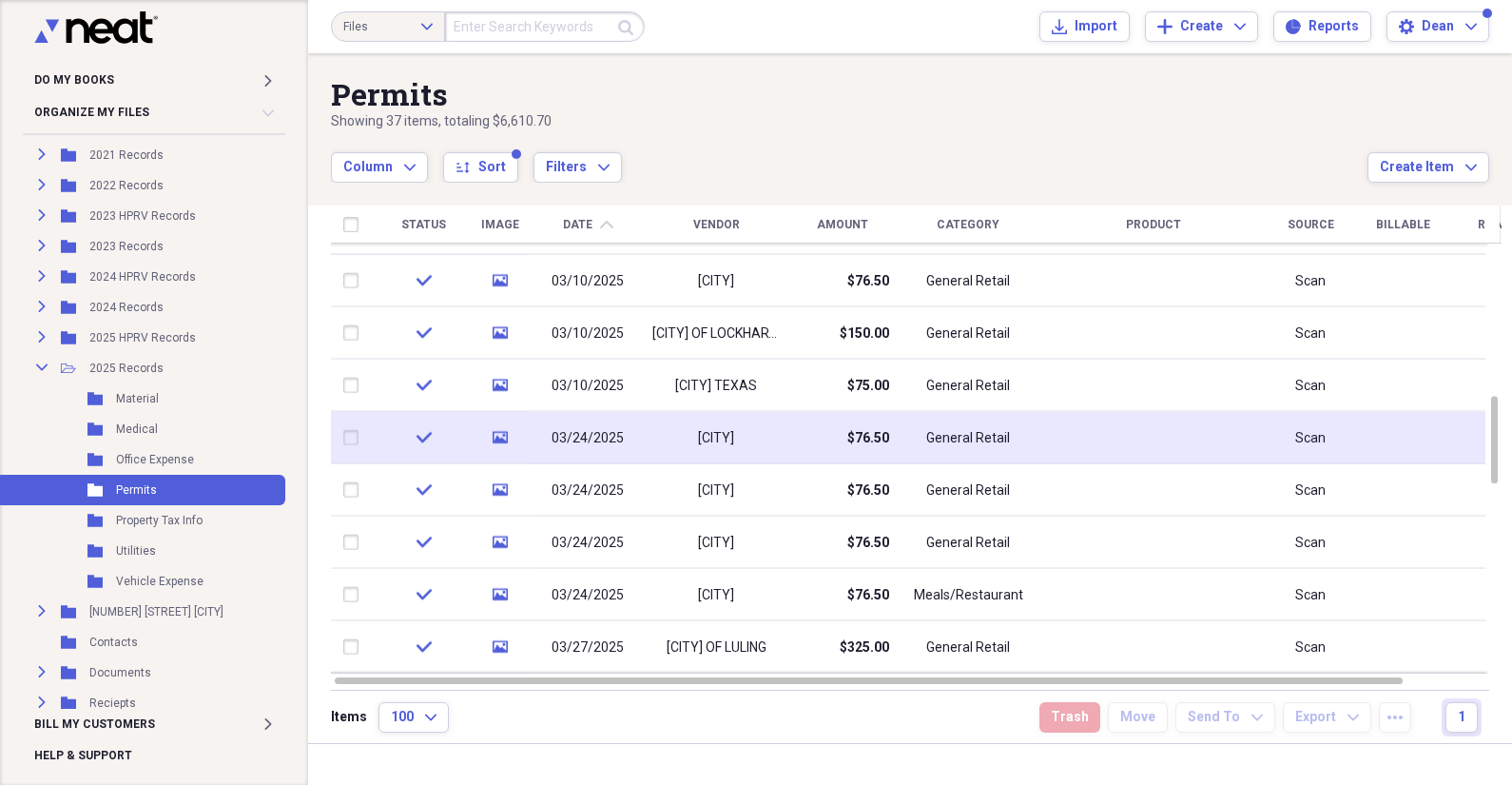 click on "General Retail" at bounding box center [968, 438] 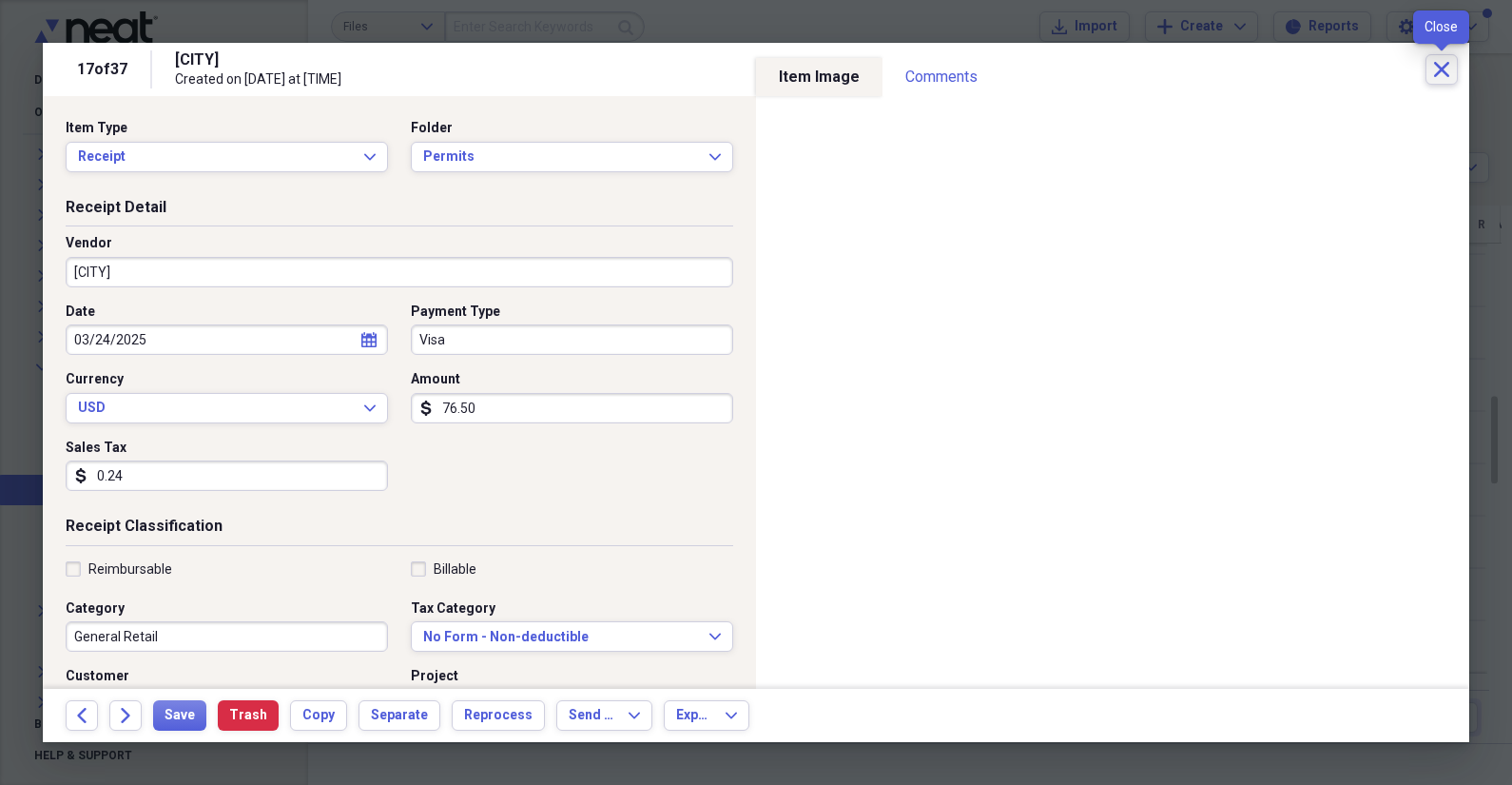 click 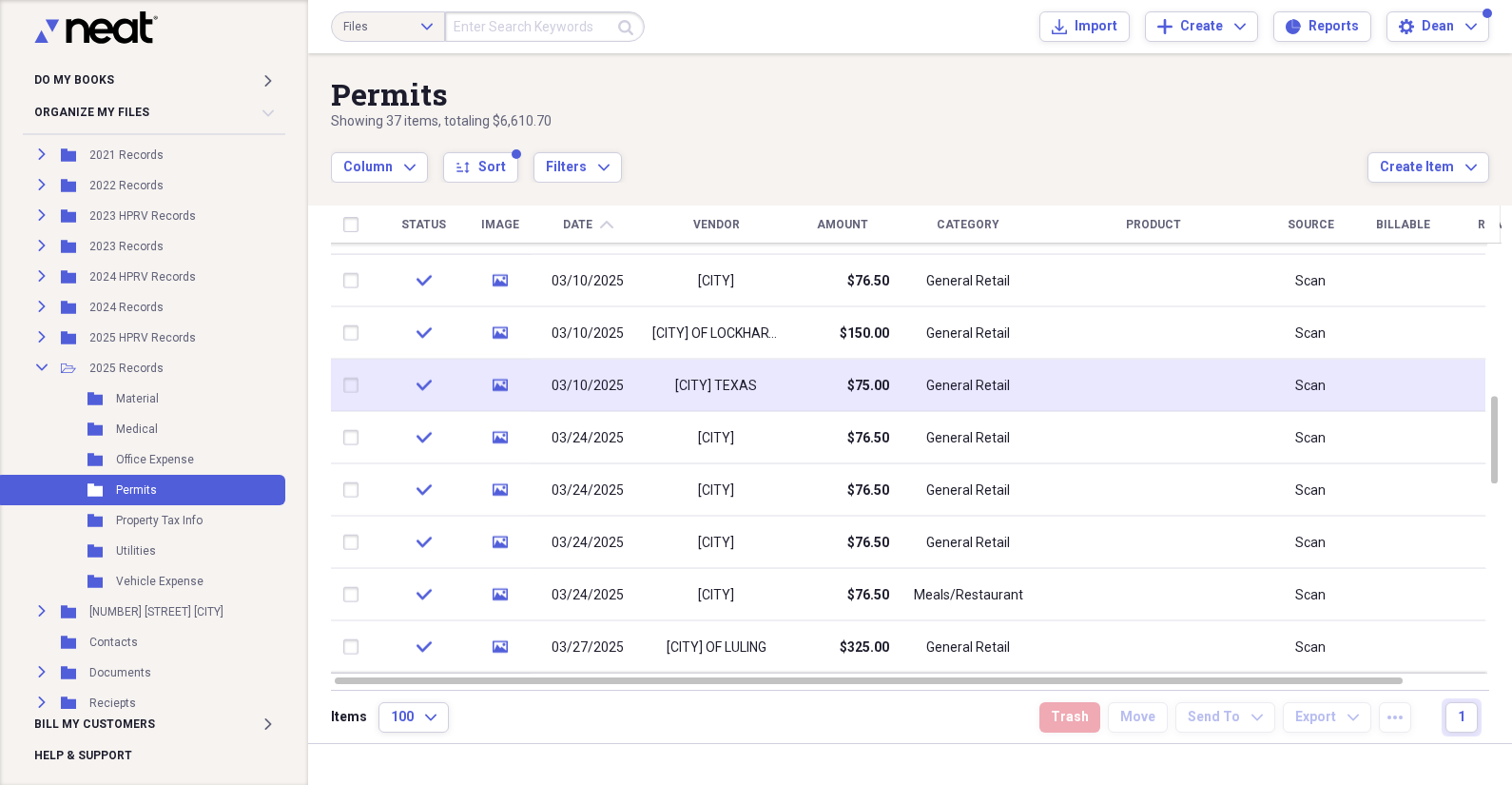 click on "General Retail" at bounding box center [968, 385] 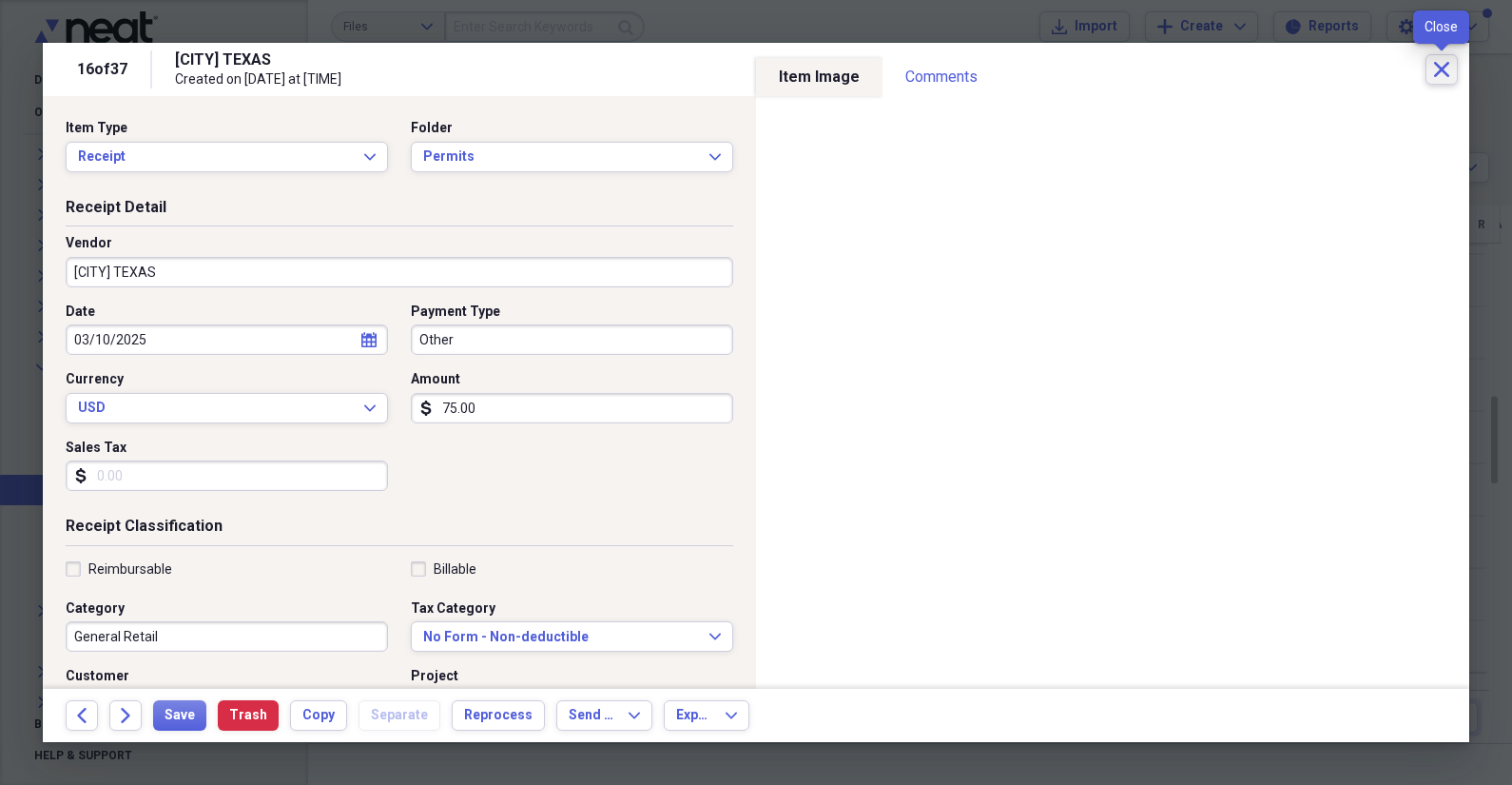 click on "Close" 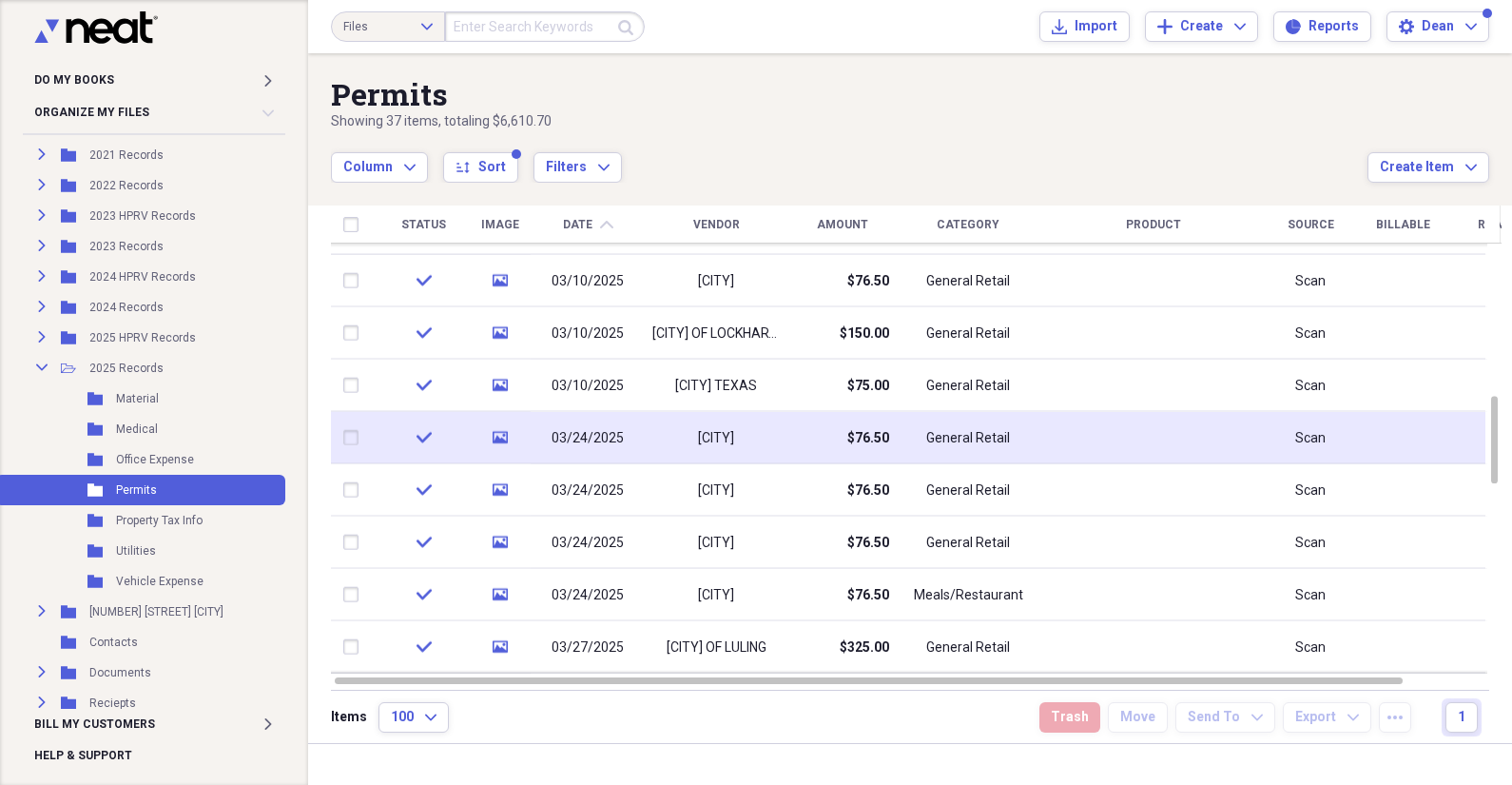 click on "General Retail" at bounding box center (968, 438) 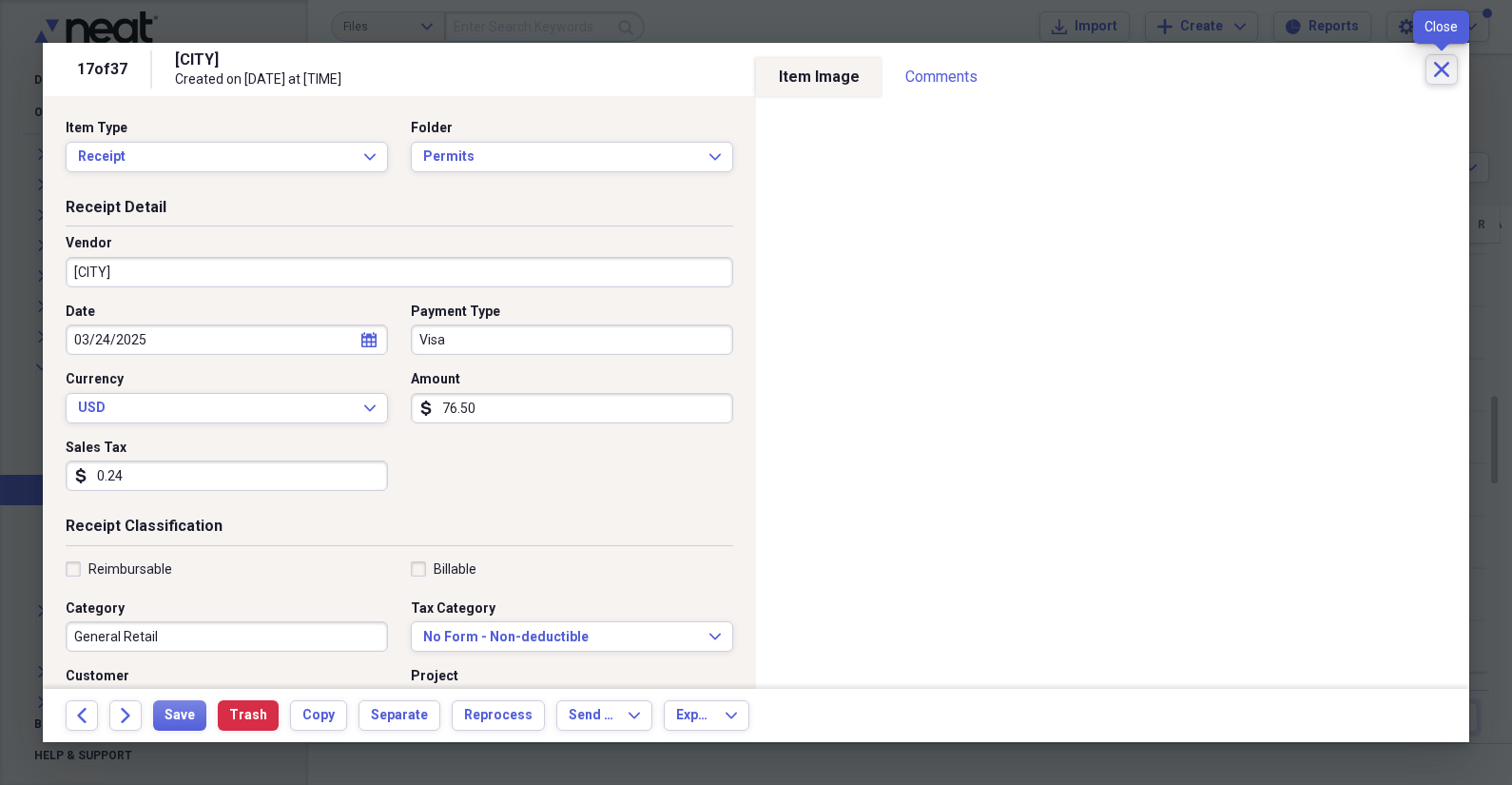 click 